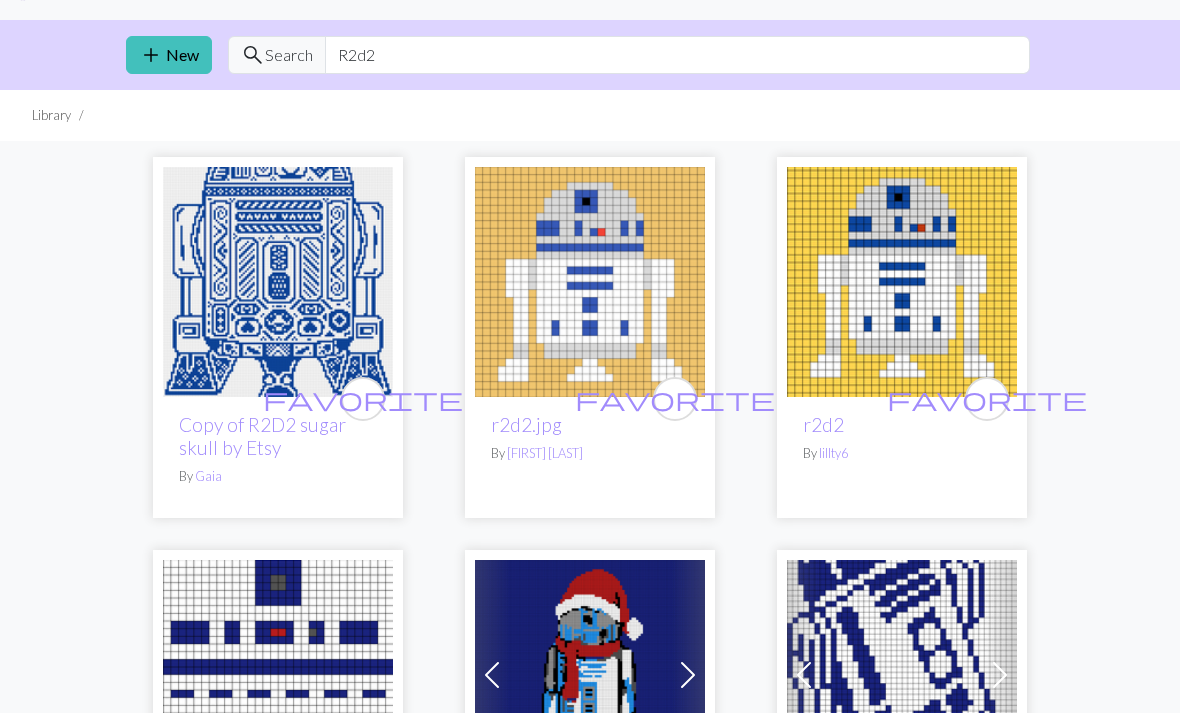 scroll, scrollTop: 0, scrollLeft: 0, axis: both 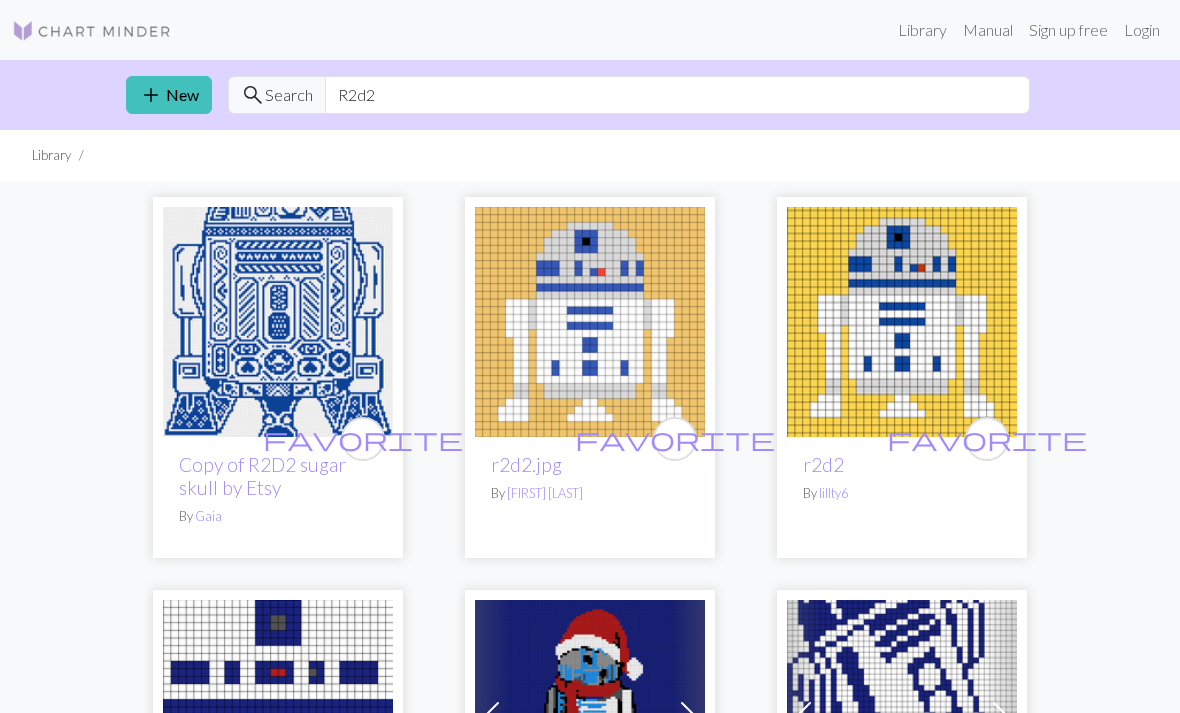 click on "Login" at bounding box center (1142, 30) 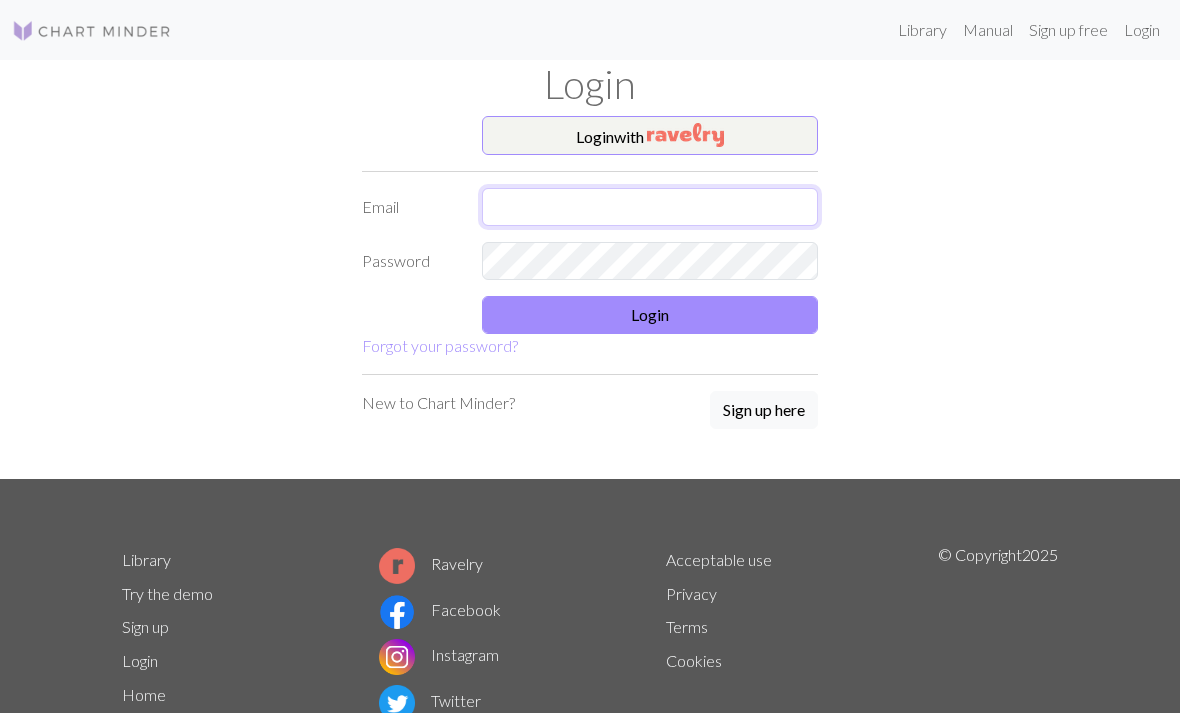 click at bounding box center (650, 207) 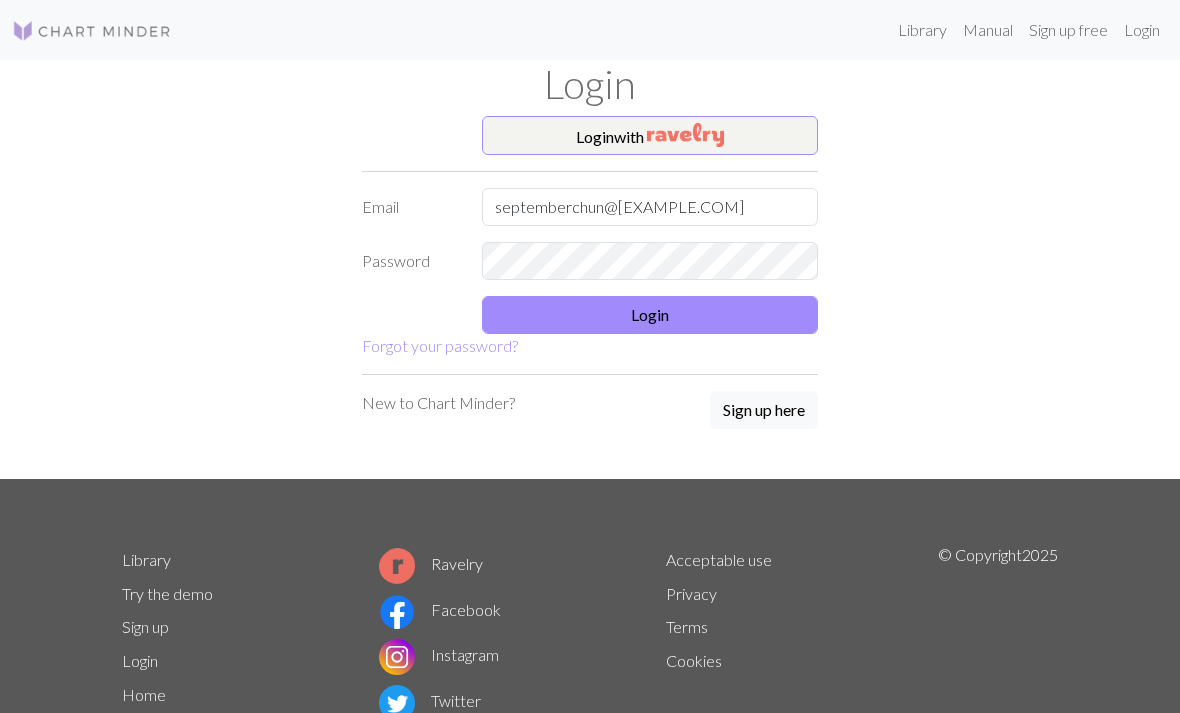 click on "Login" at bounding box center (650, 315) 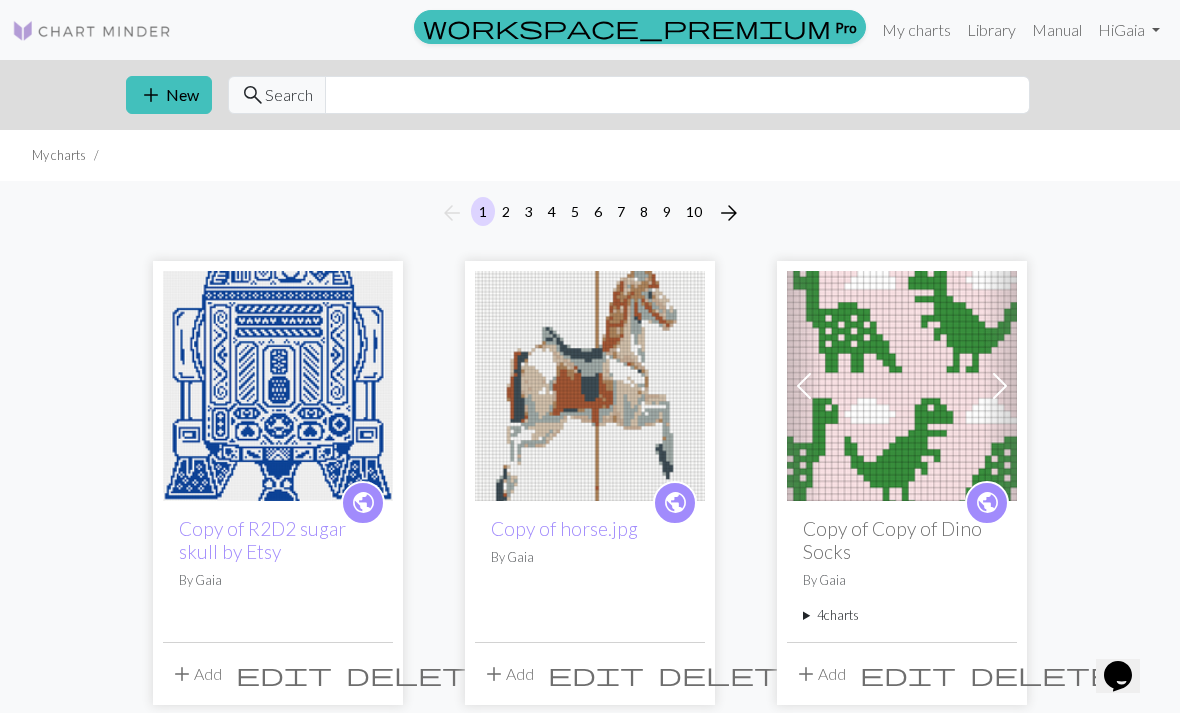 click on "add   New" at bounding box center (169, 95) 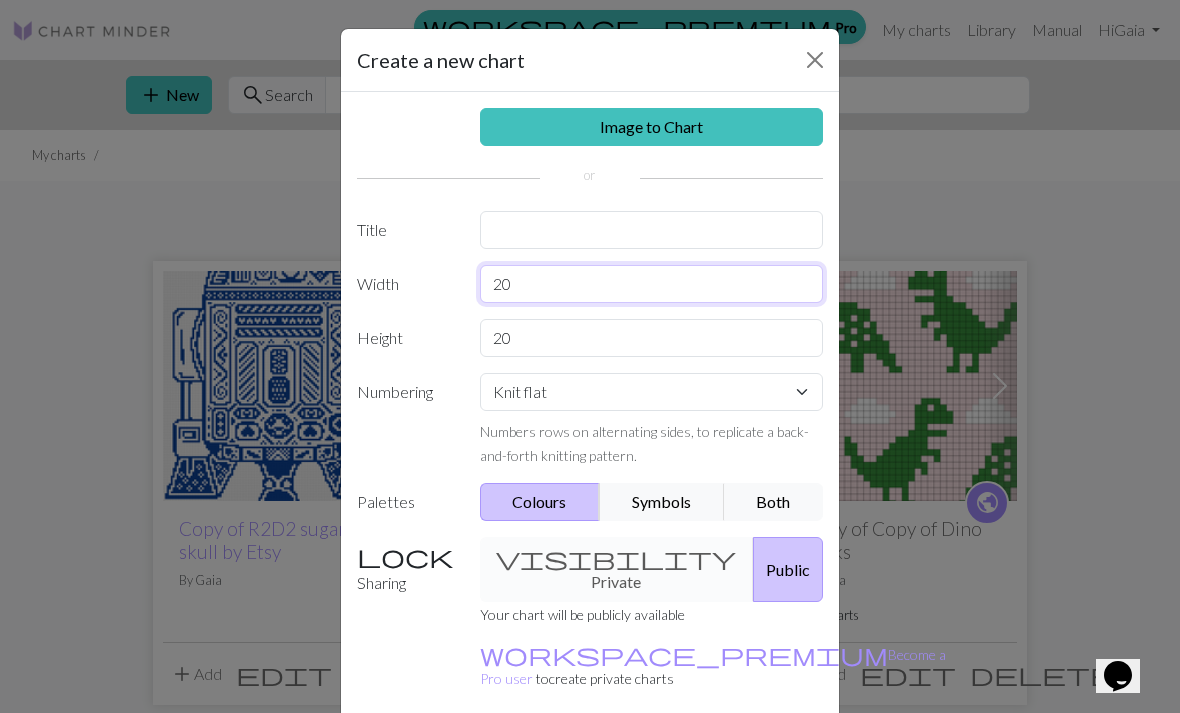 click on "20" at bounding box center [652, 284] 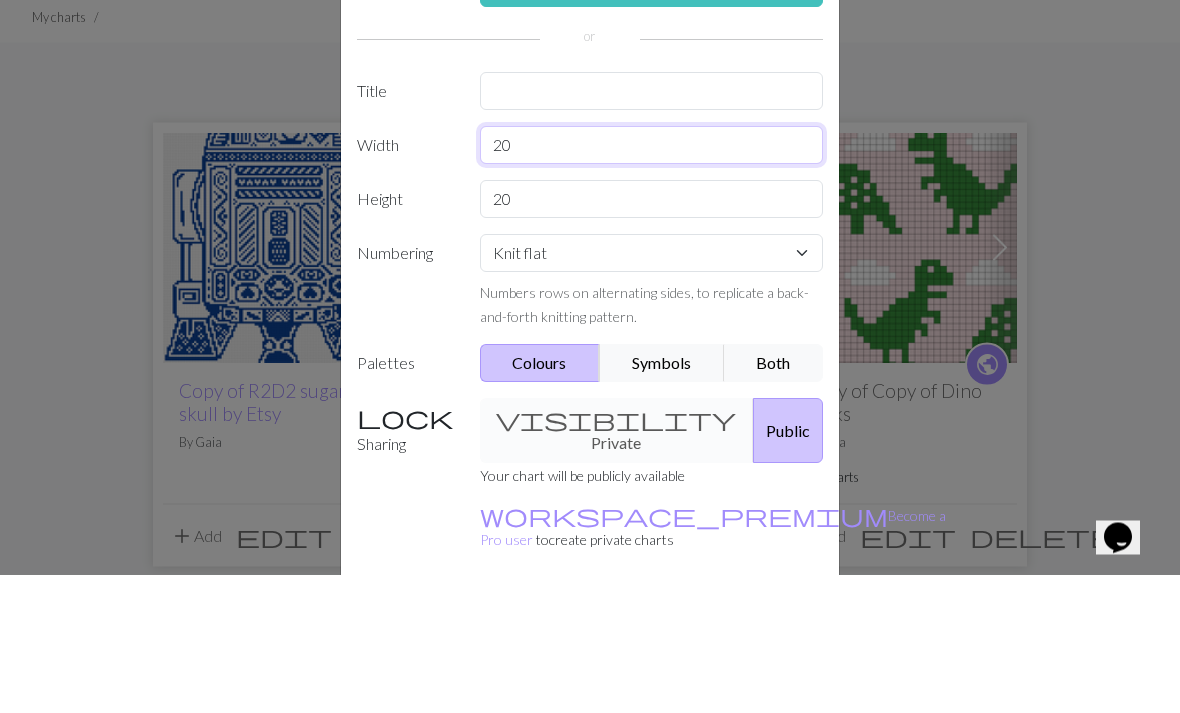 type on "2" 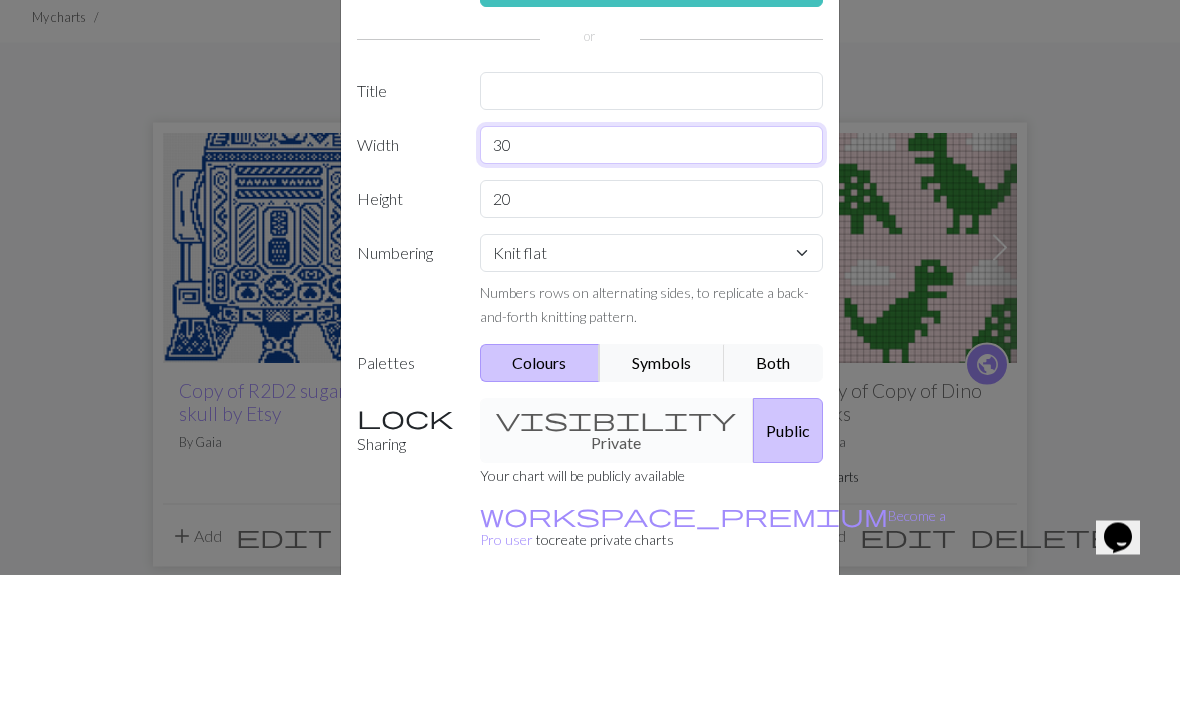 type on "30" 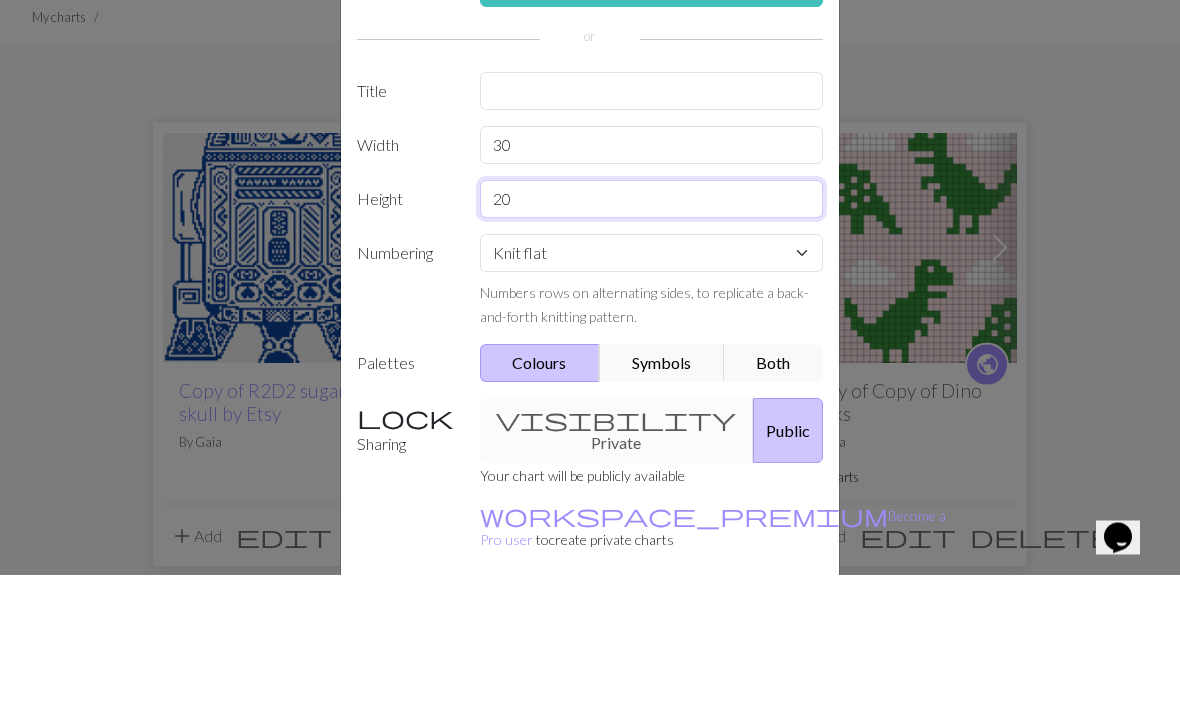 click on "20" at bounding box center (652, 338) 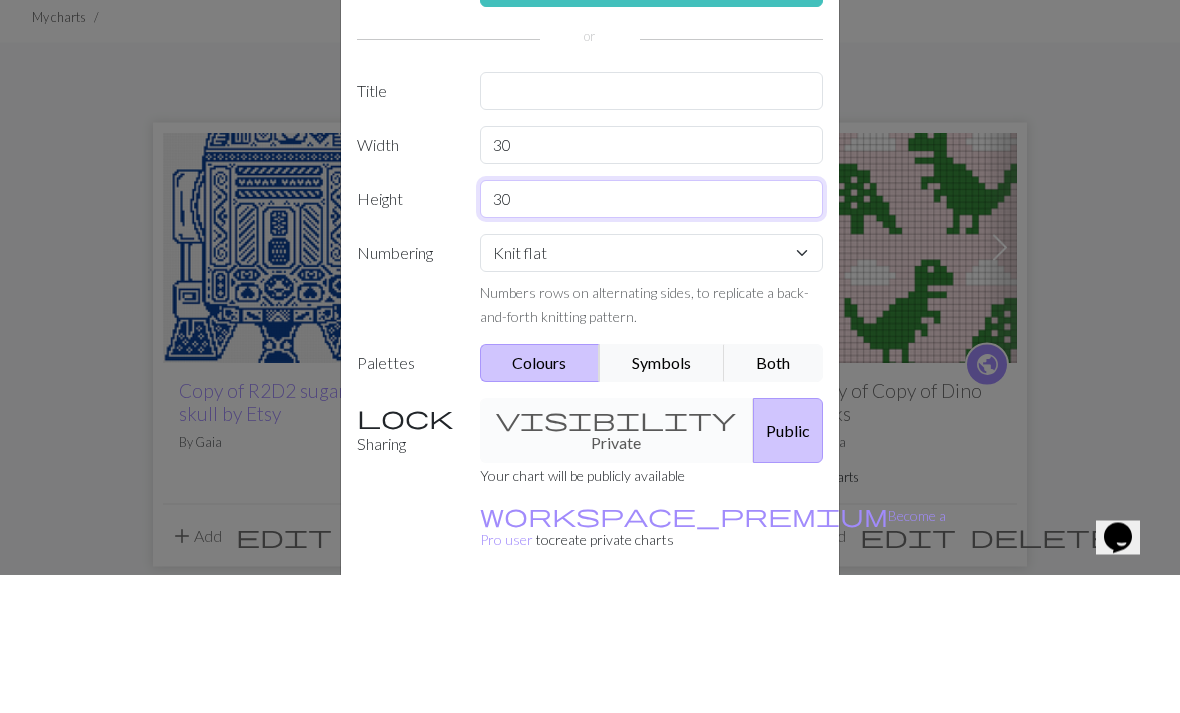 type on "30" 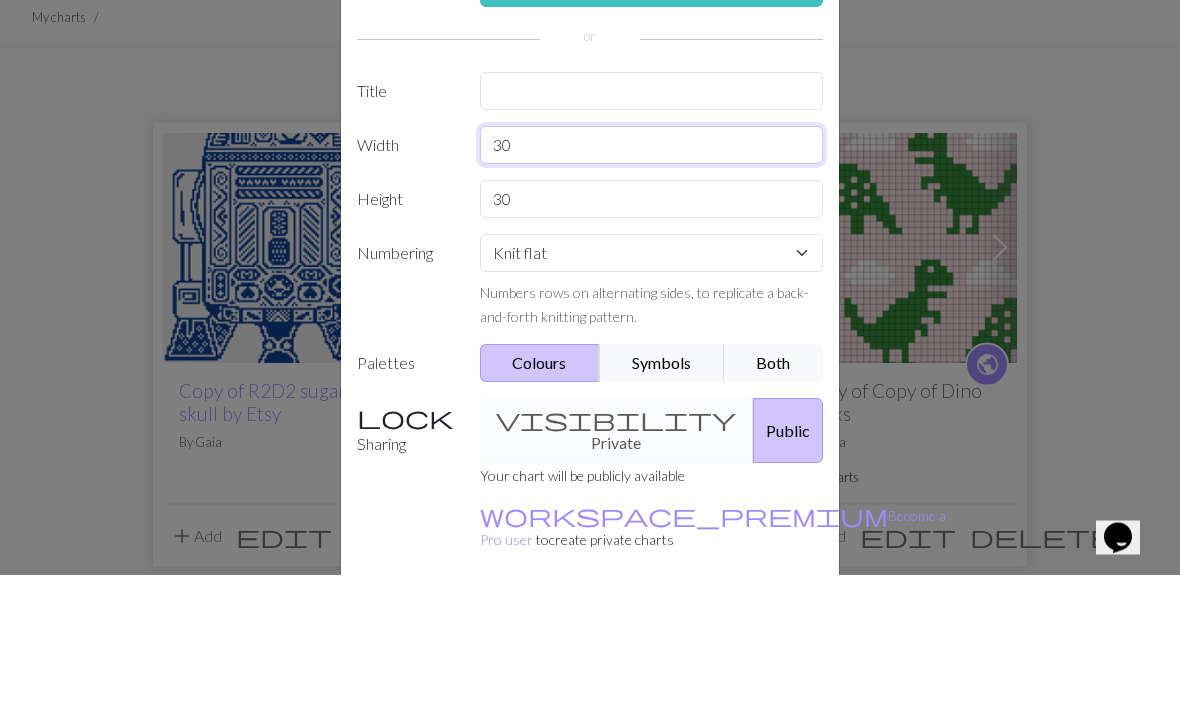 click on "30" at bounding box center [652, 284] 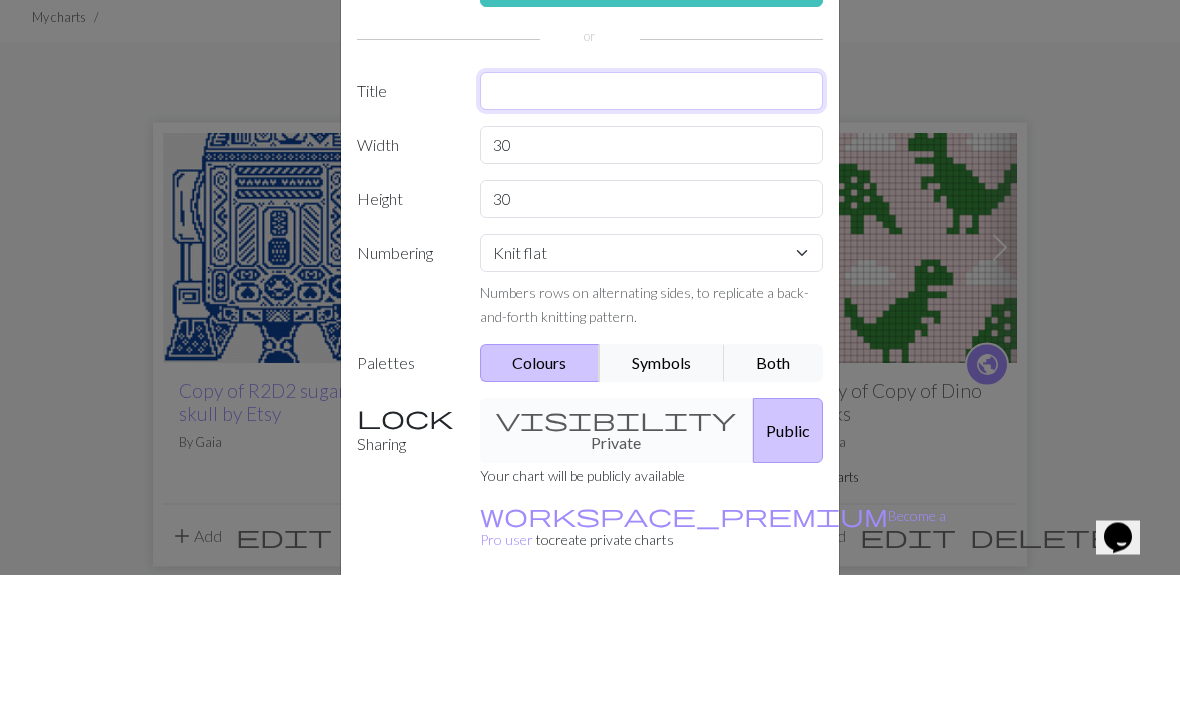 click at bounding box center [652, 230] 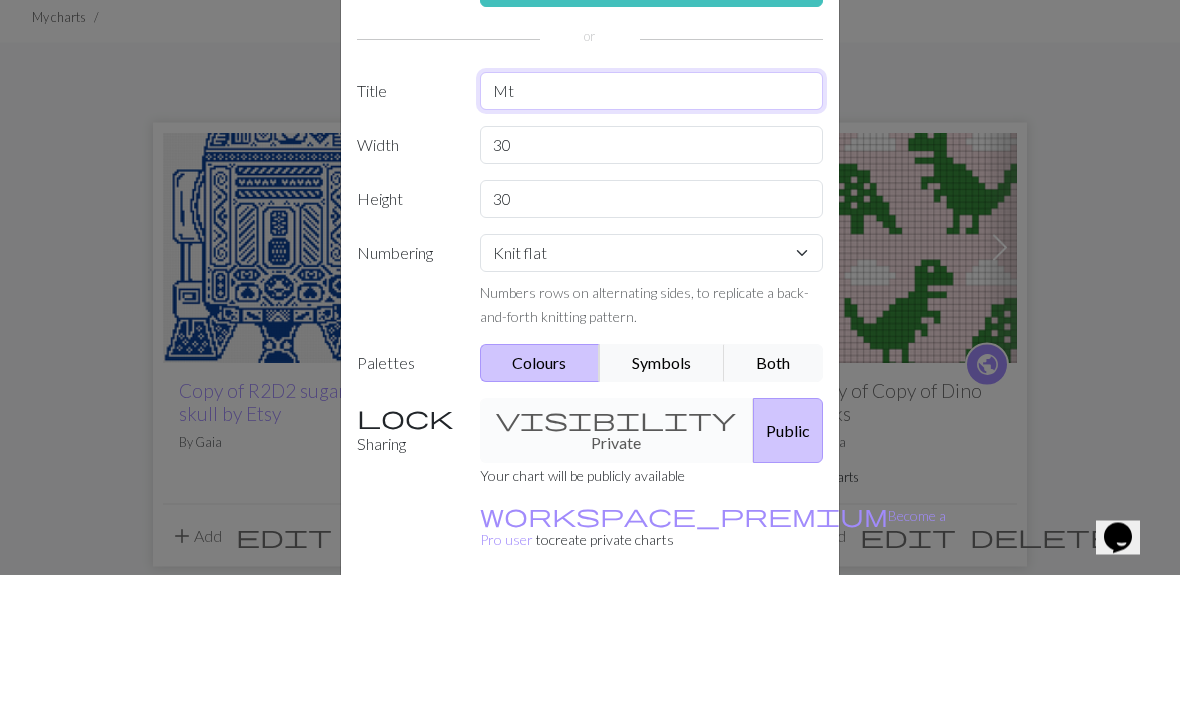 type on "Mt" 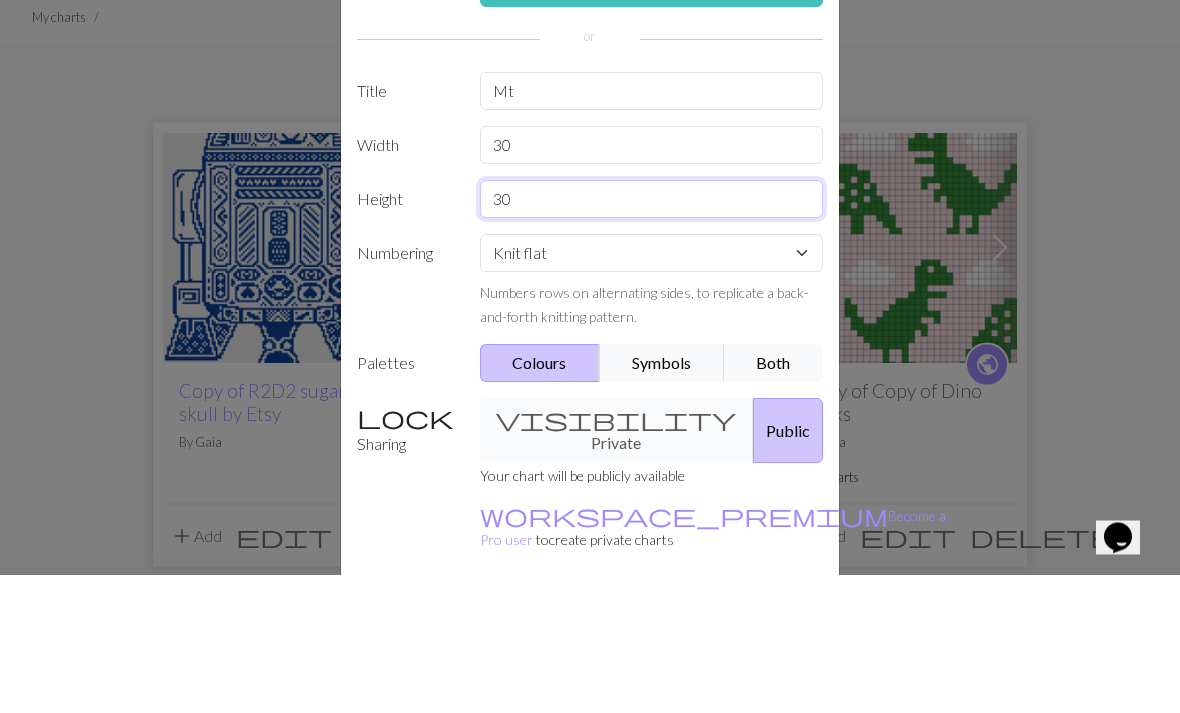 click on "30" at bounding box center [652, 338] 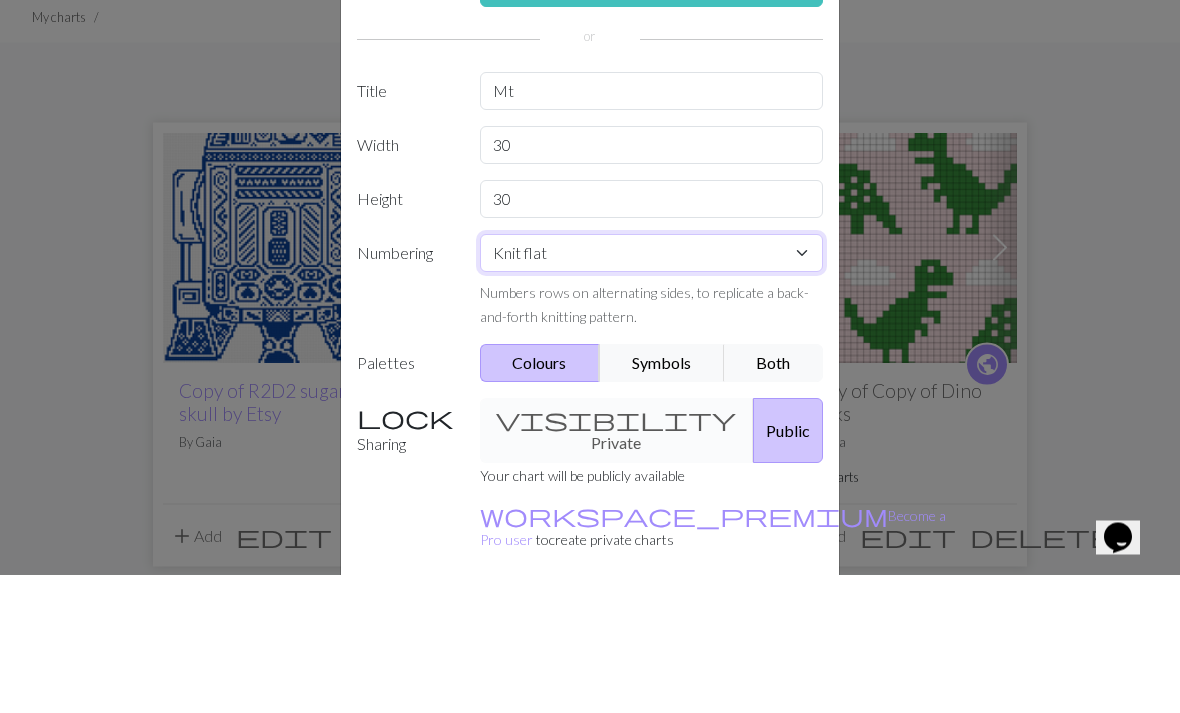 click on "Knit flat Knit in the round Lace knitting Cross stitch" at bounding box center (652, 392) 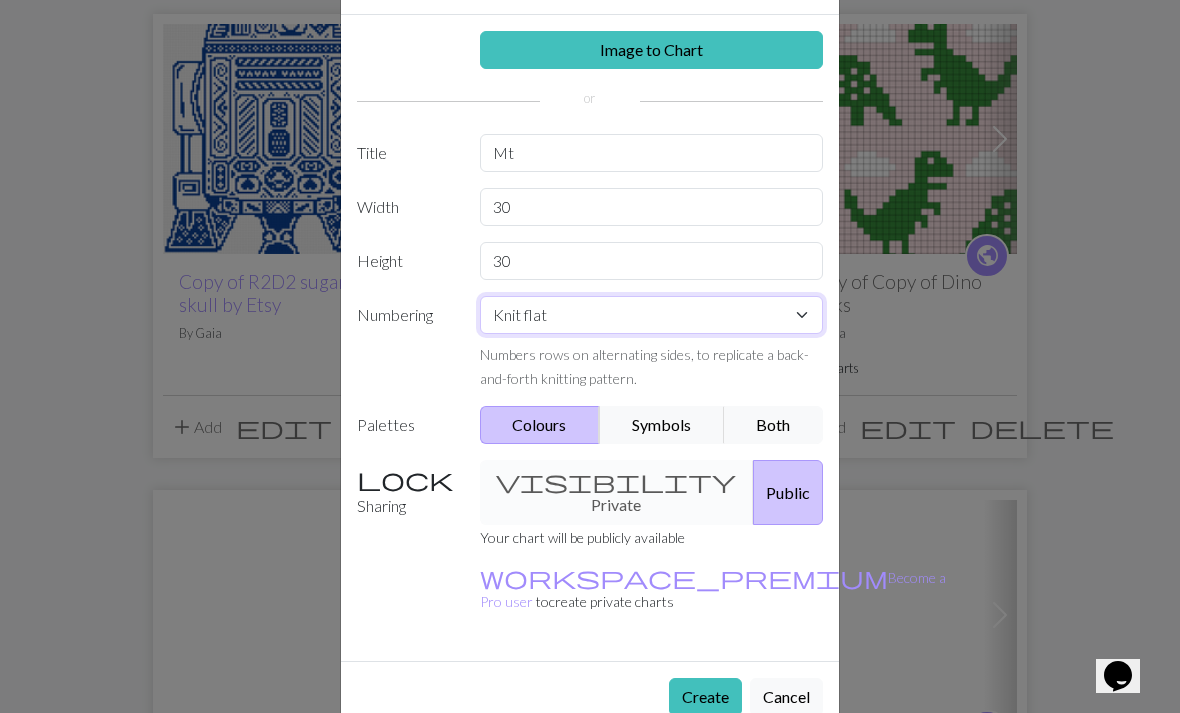 scroll, scrollTop: 76, scrollLeft: 0, axis: vertical 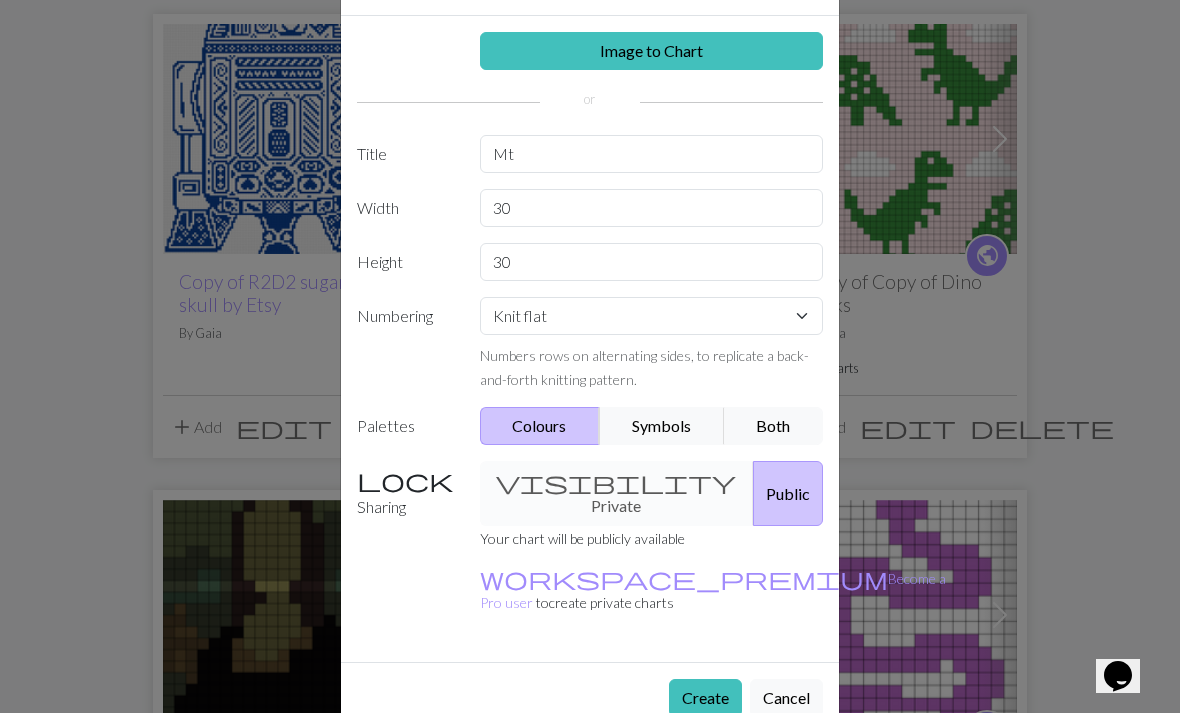 click on "visibility  Private Public" at bounding box center [652, 493] 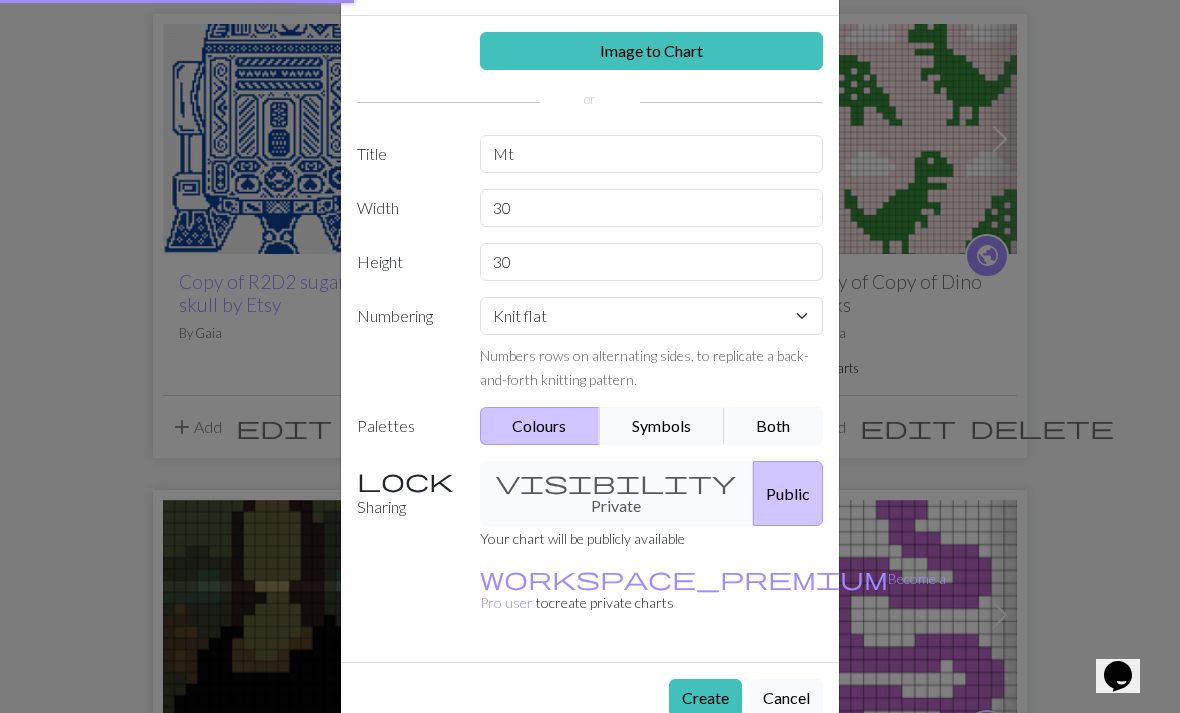 scroll, scrollTop: 0, scrollLeft: 0, axis: both 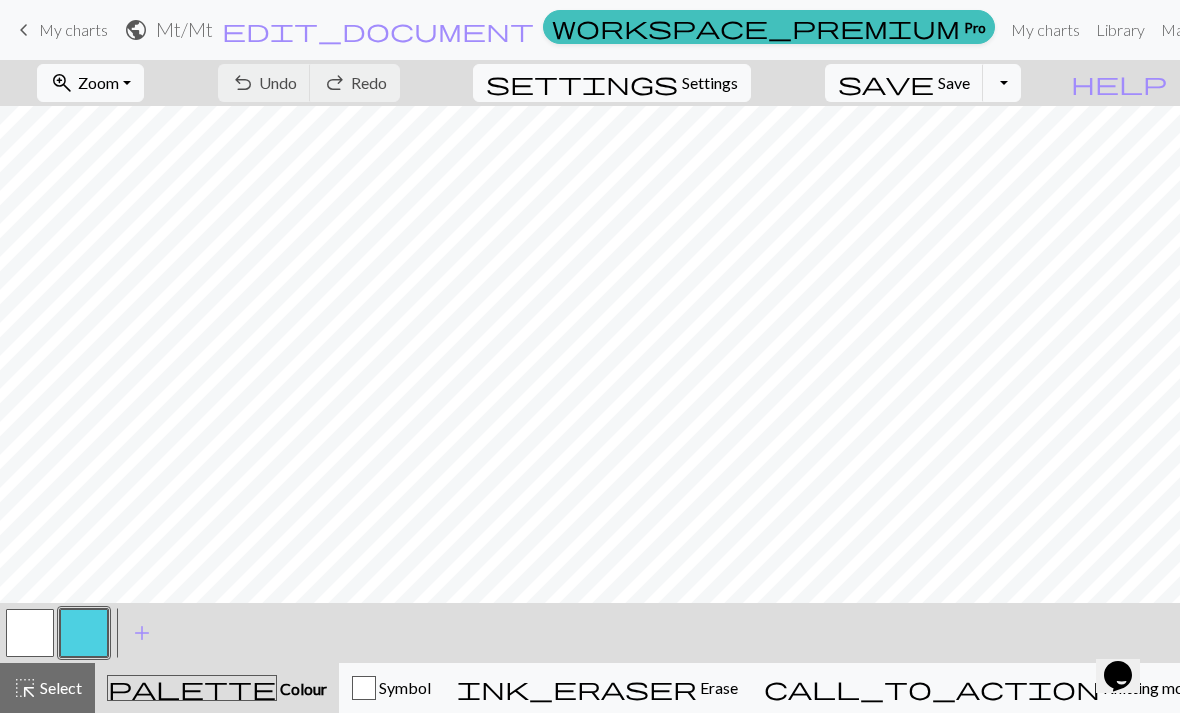 click on "zoom_in Zoom Zoom" at bounding box center [90, 83] 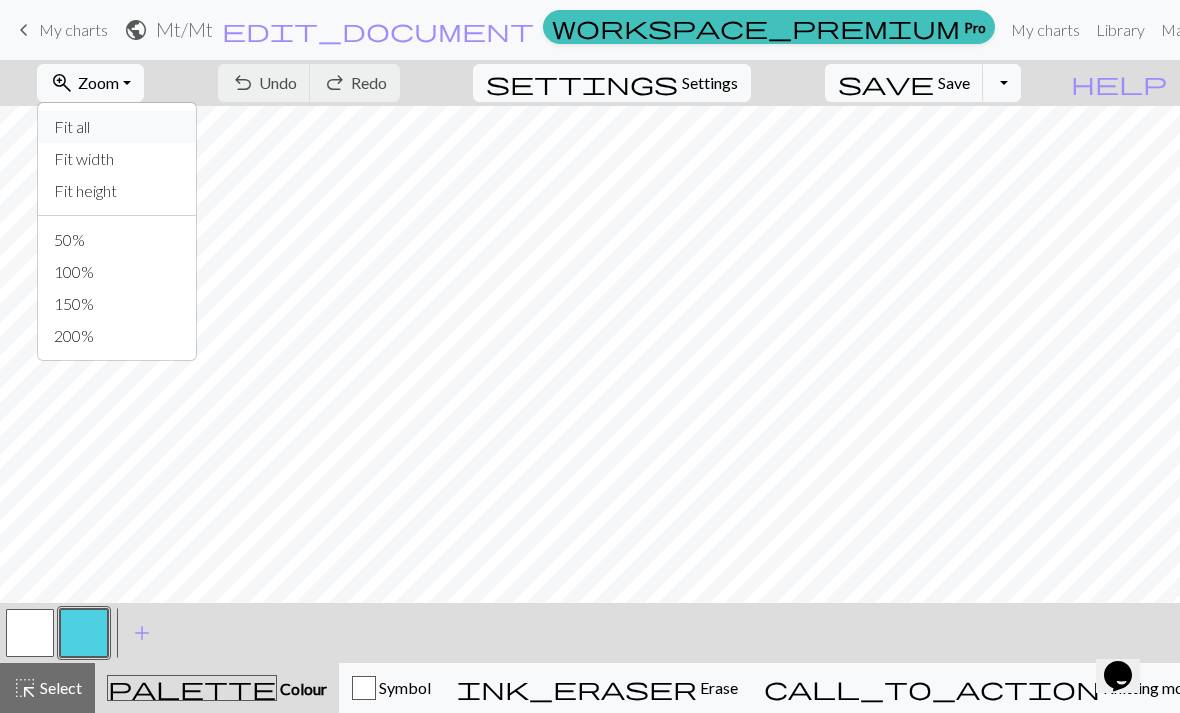 click on "Fit all" at bounding box center [117, 127] 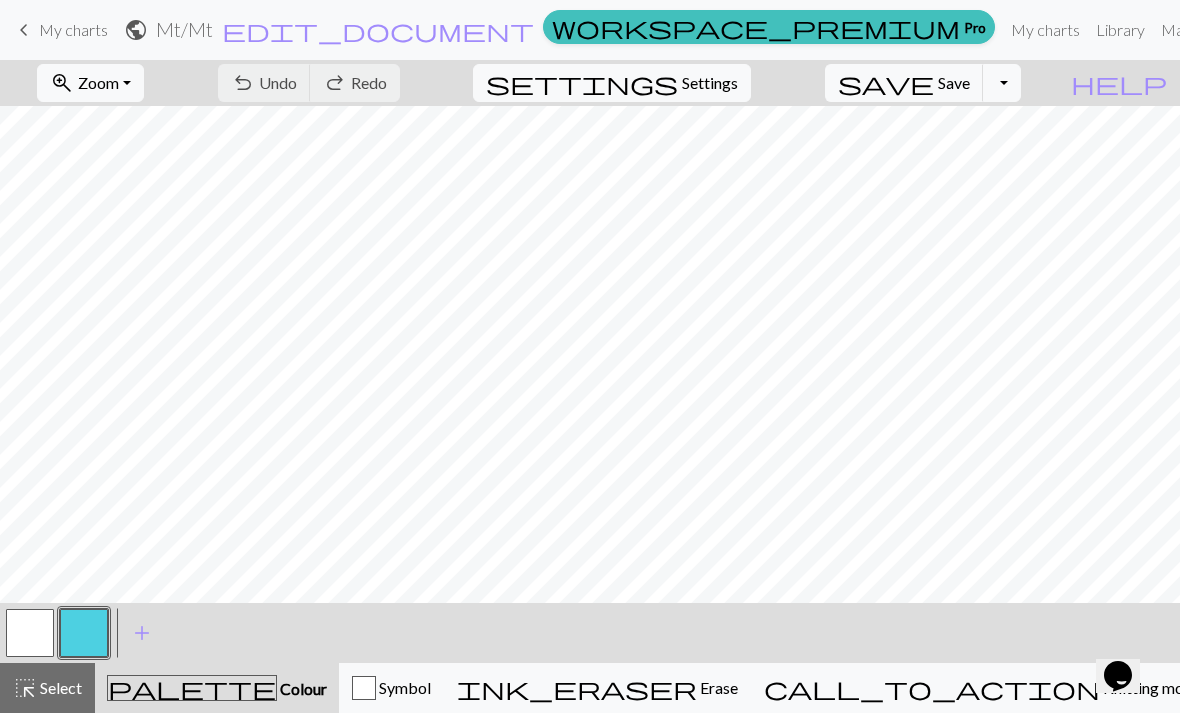 click on "add" at bounding box center (142, 633) 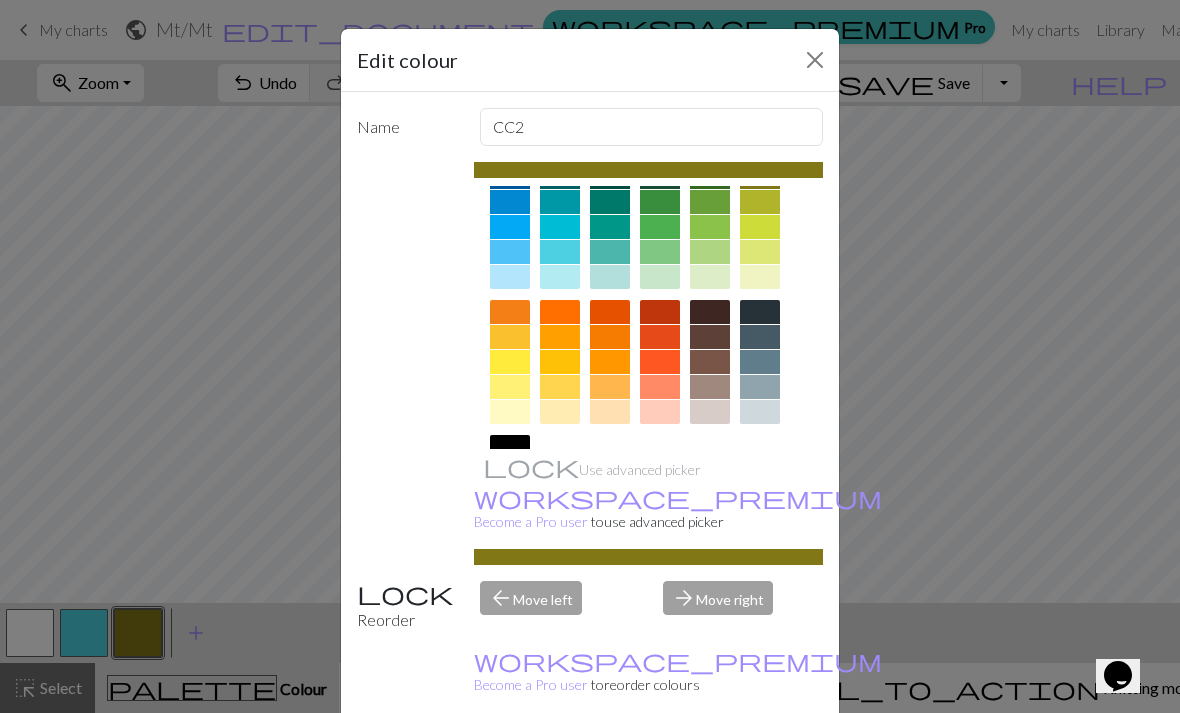 scroll, scrollTop: 189, scrollLeft: 0, axis: vertical 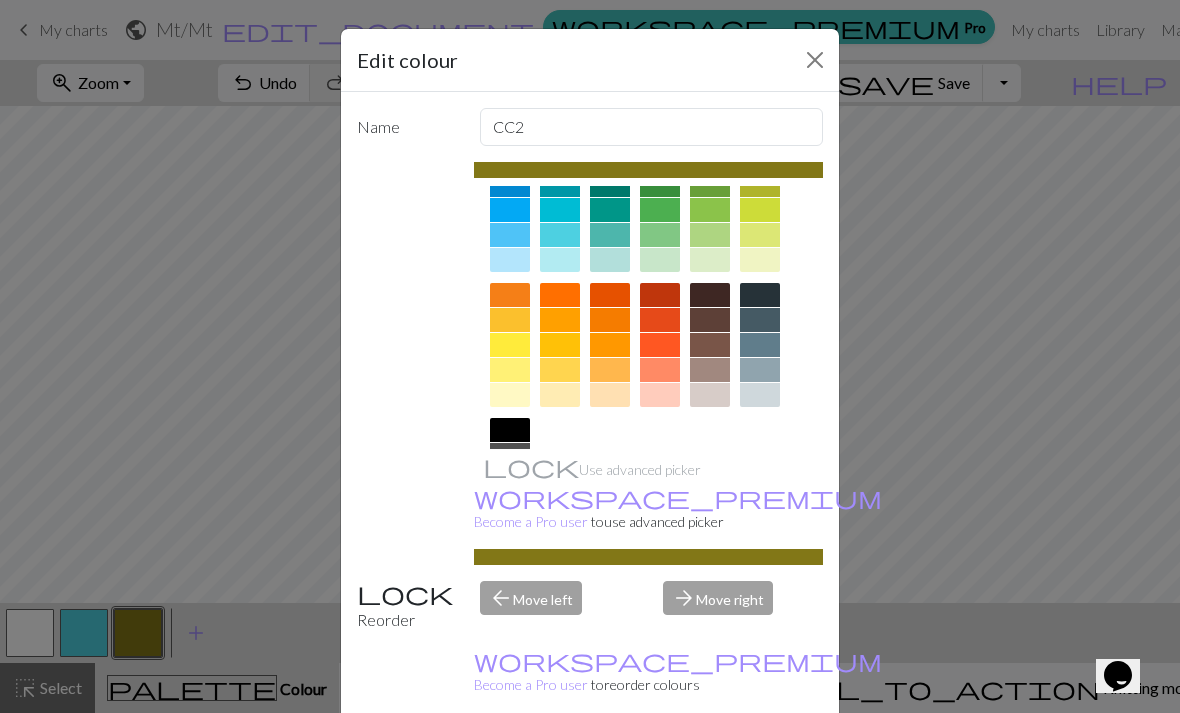 click at bounding box center [510, 430] 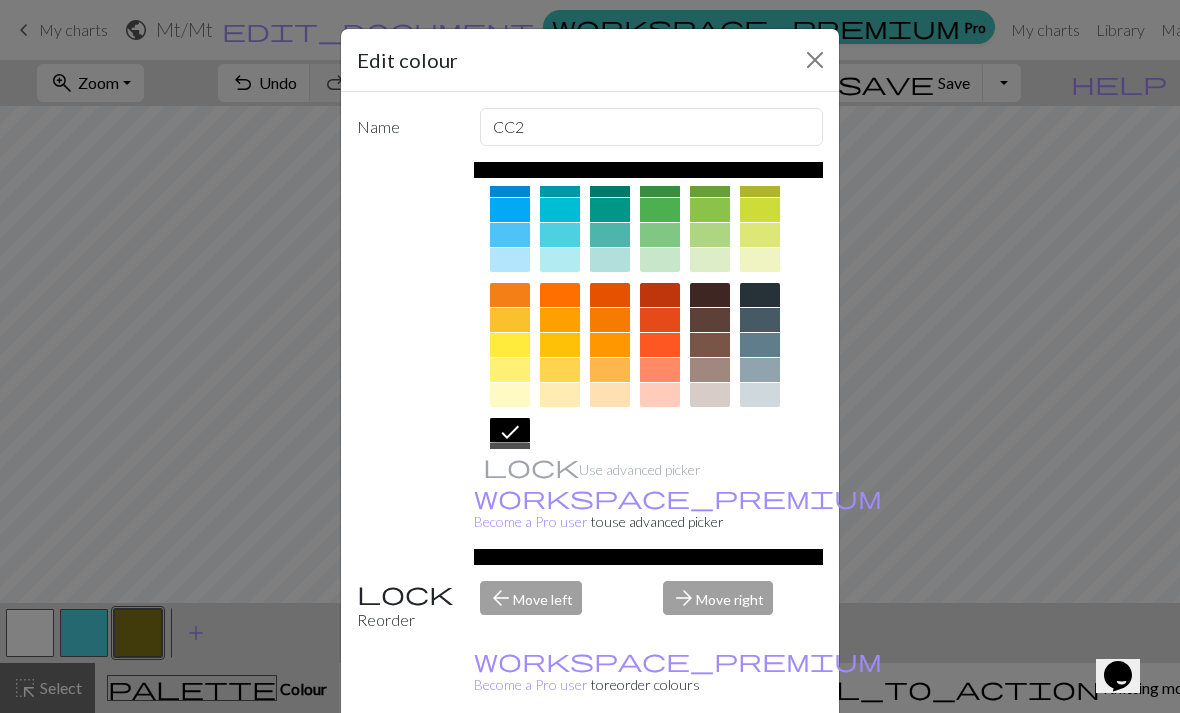 click on "Edit colour Name CC2 Use advanced picker workspace_premium Become a Pro user   to  use advanced picker Reorder arrow_back Move left arrow_forward Move right workspace_premium Become a Pro user   to  reorder colours Delete Done Cancel" at bounding box center [590, 356] 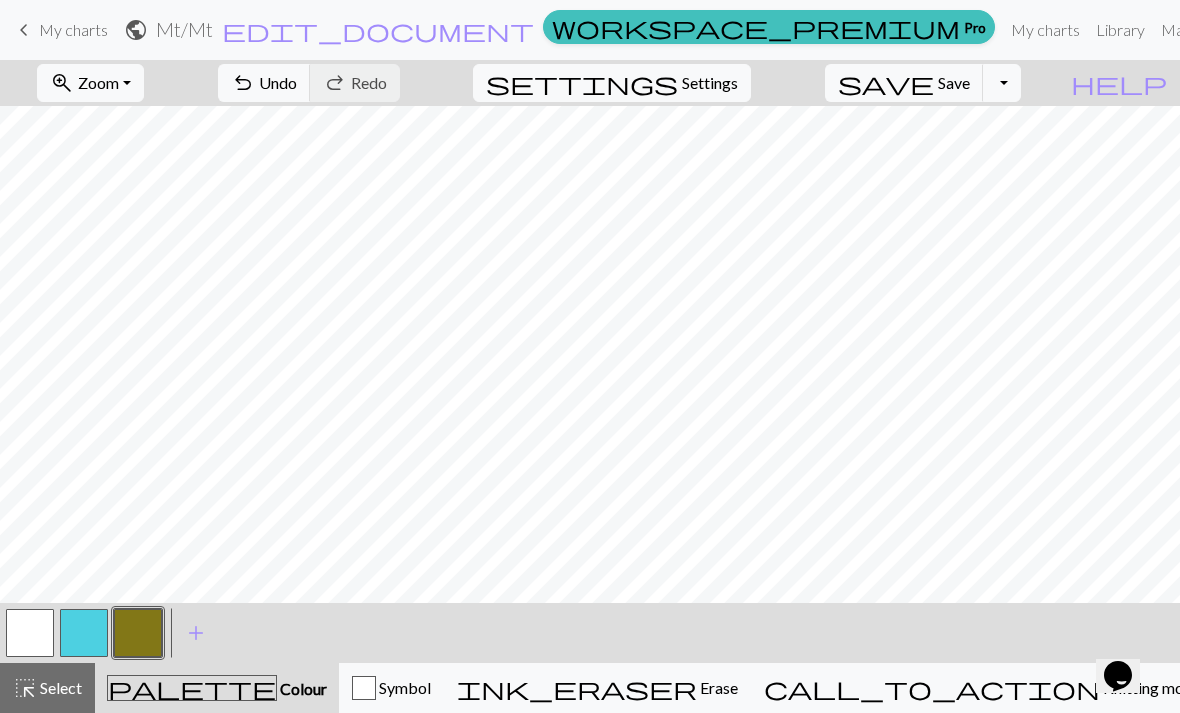 click at bounding box center (138, 633) 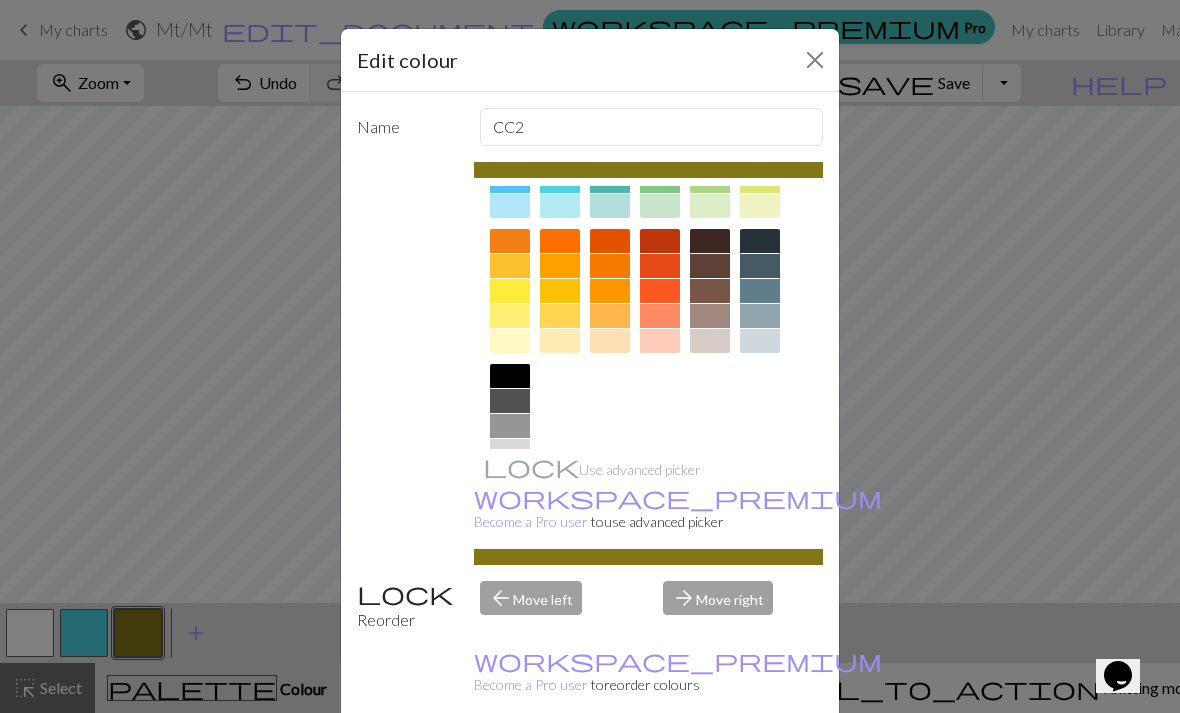 scroll, scrollTop: 241, scrollLeft: 0, axis: vertical 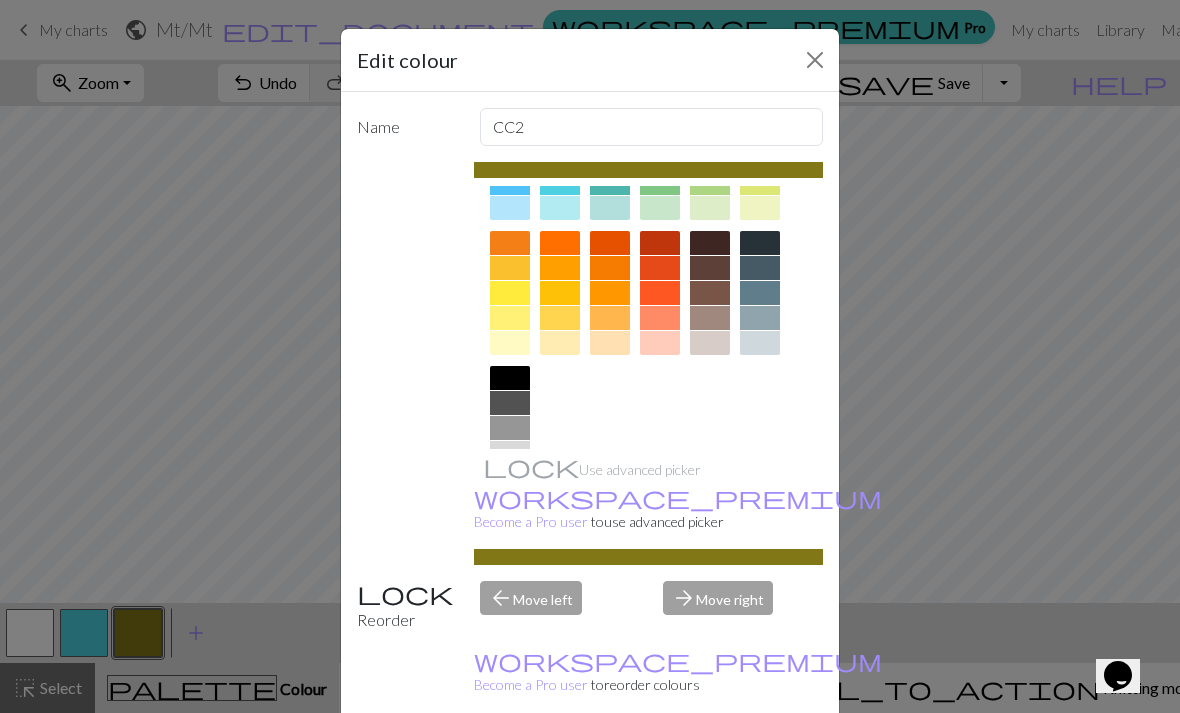 click at bounding box center (510, 378) 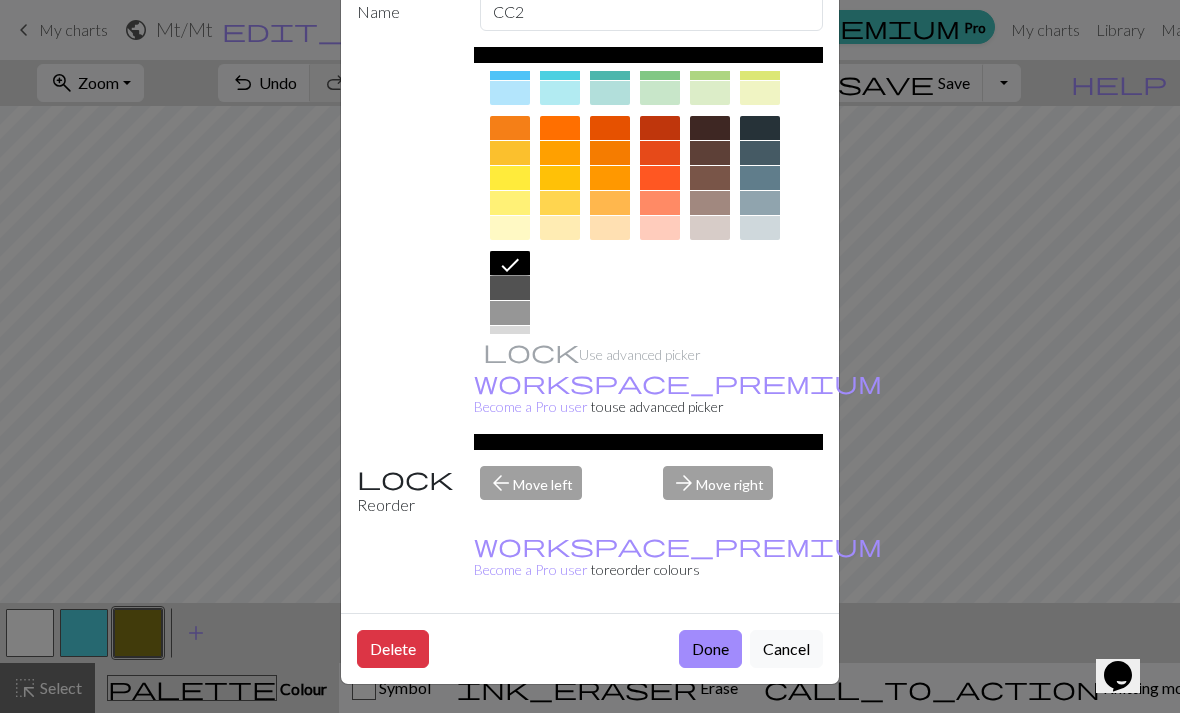 scroll, scrollTop: 114, scrollLeft: 0, axis: vertical 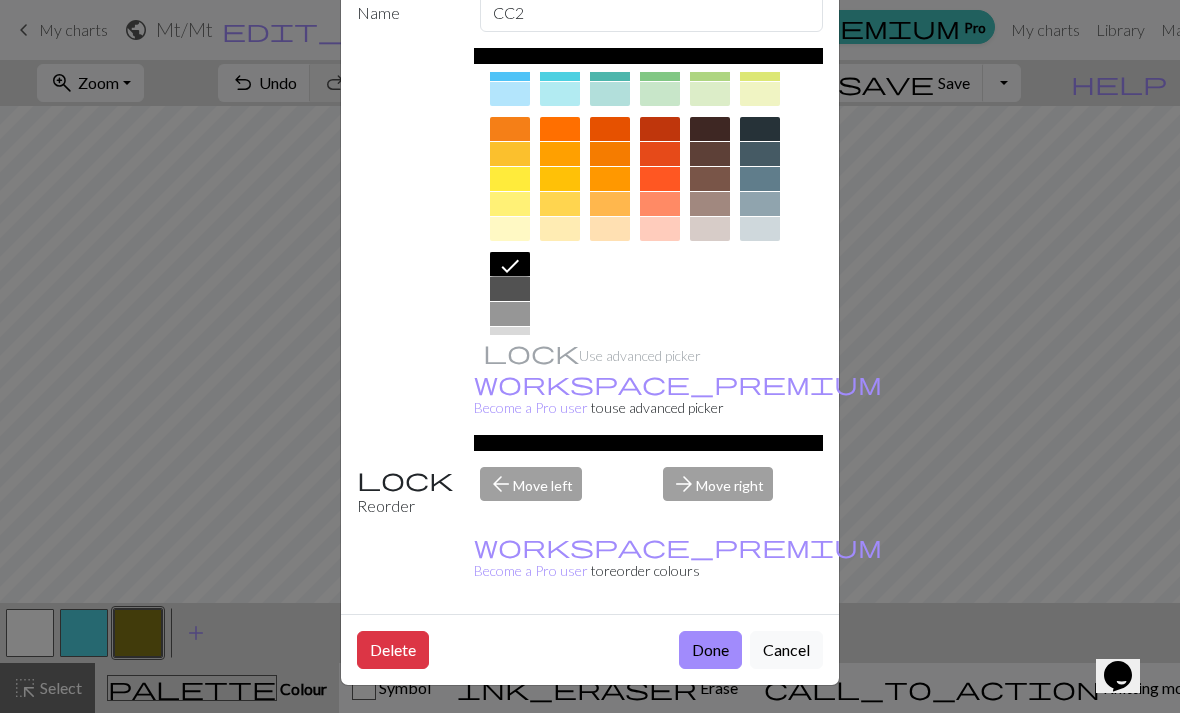 click on "Done" at bounding box center (710, 650) 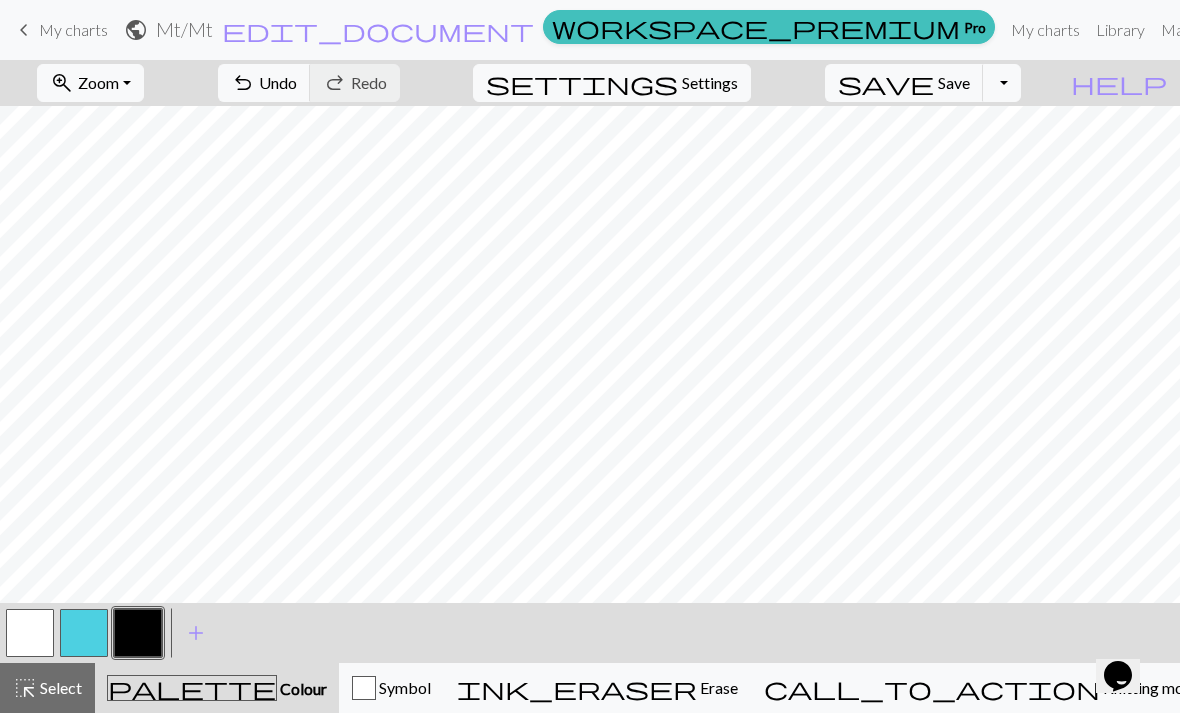 click on "undo Undo Undo" at bounding box center (264, 83) 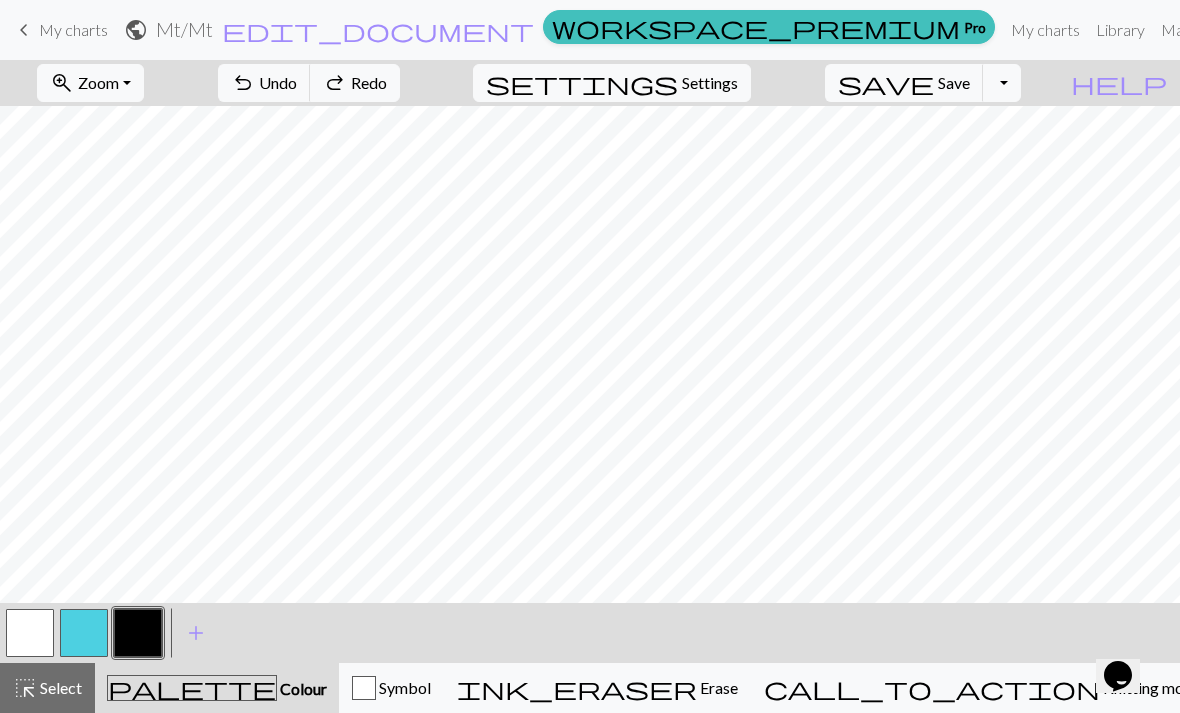 click on "undo Undo Undo" at bounding box center (264, 83) 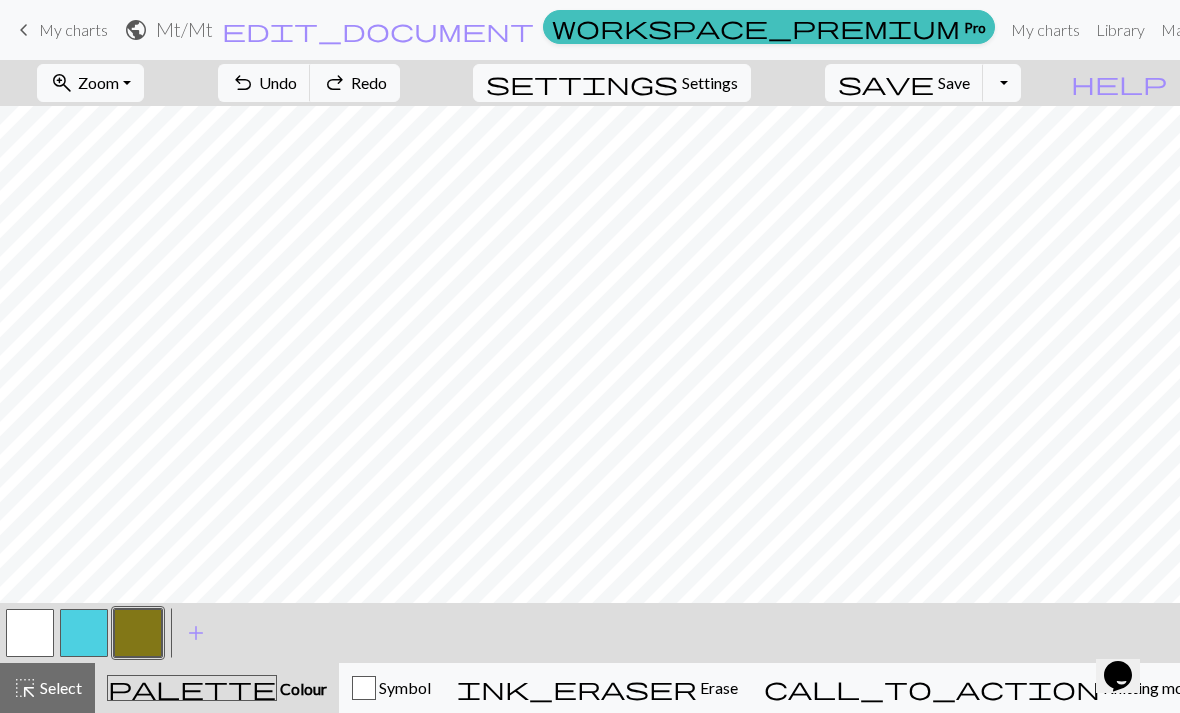 click on "undo" at bounding box center [243, 83] 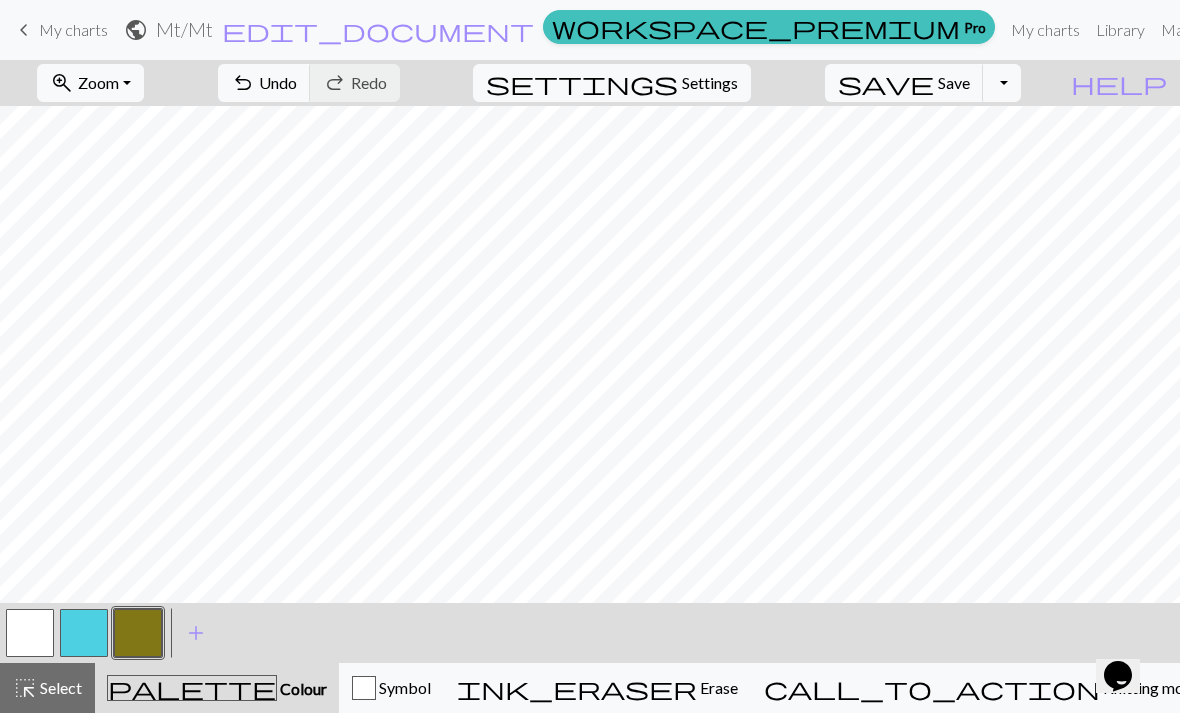 click on "undo" at bounding box center (243, 83) 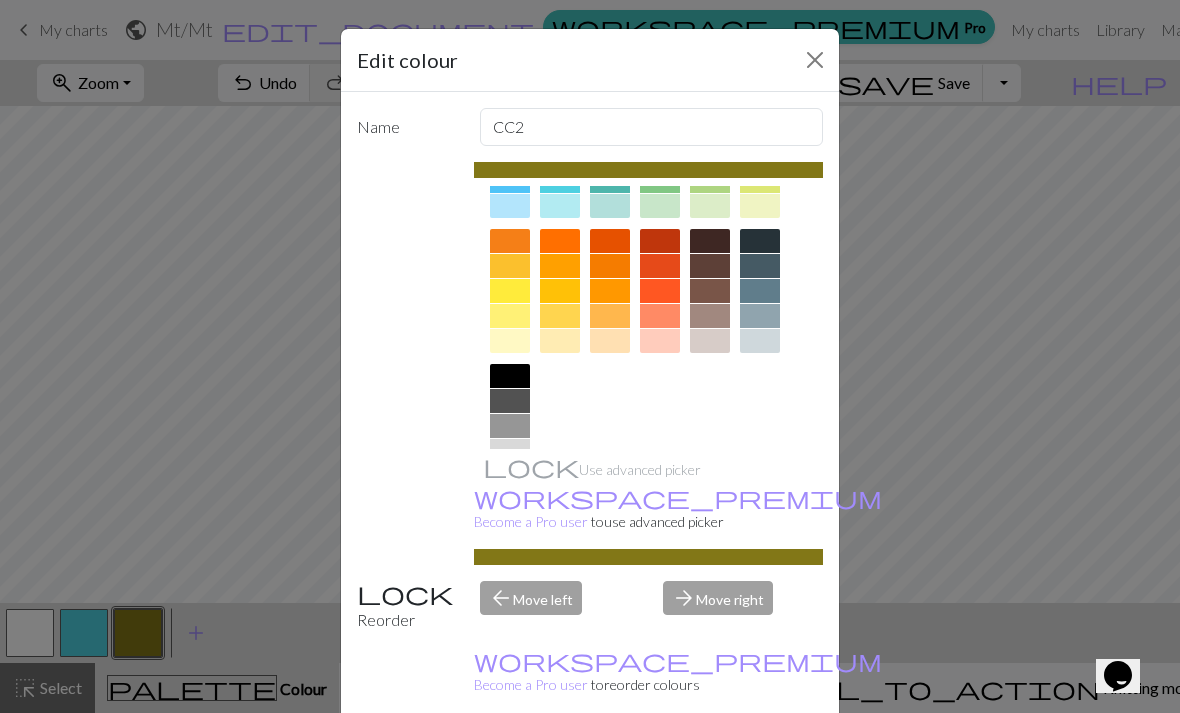 scroll, scrollTop: 241, scrollLeft: 0, axis: vertical 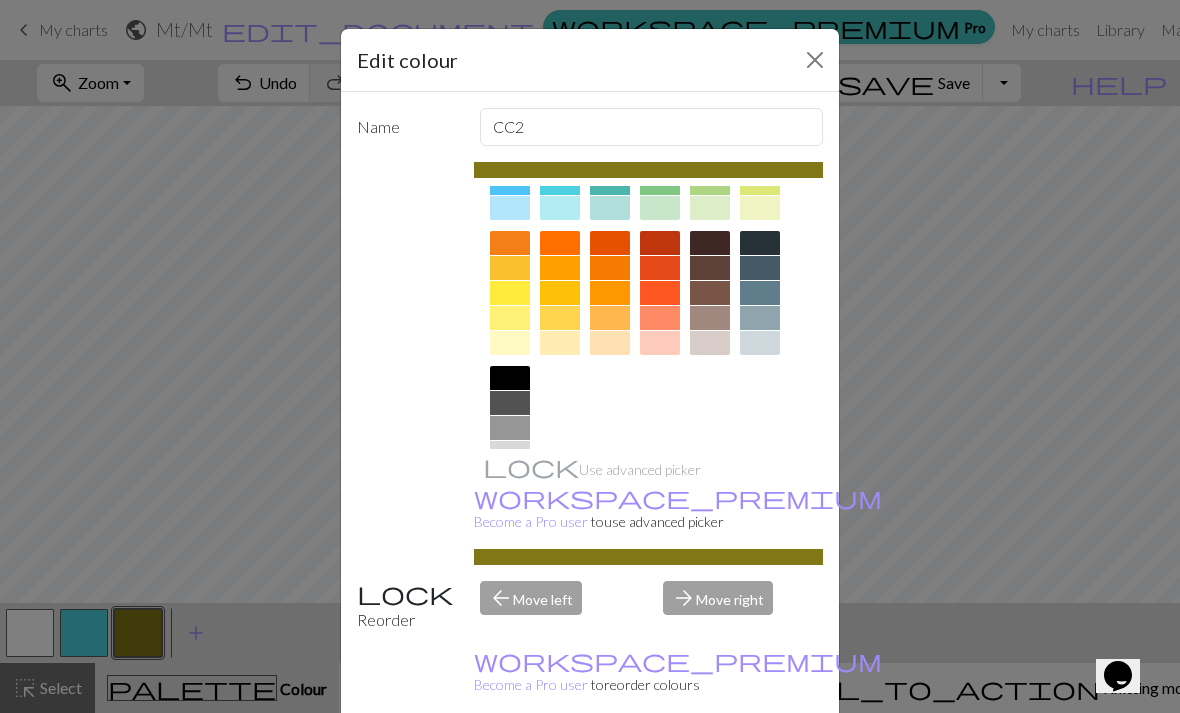 click at bounding box center (510, 378) 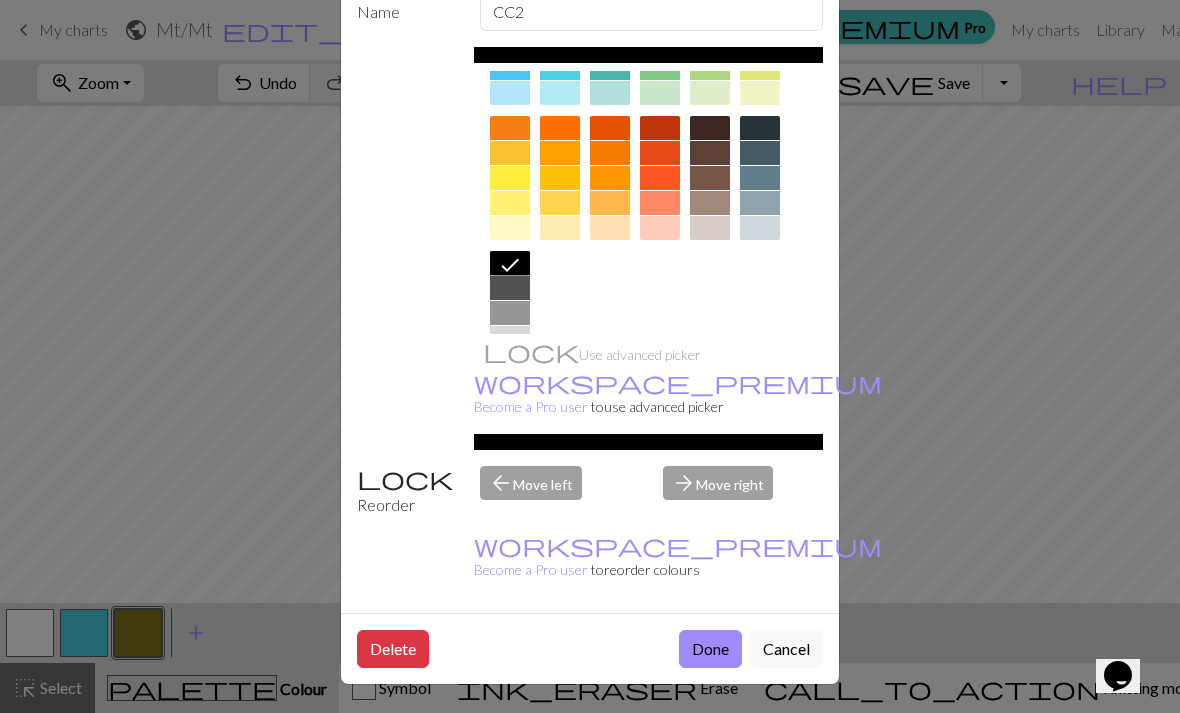 scroll, scrollTop: 114, scrollLeft: 0, axis: vertical 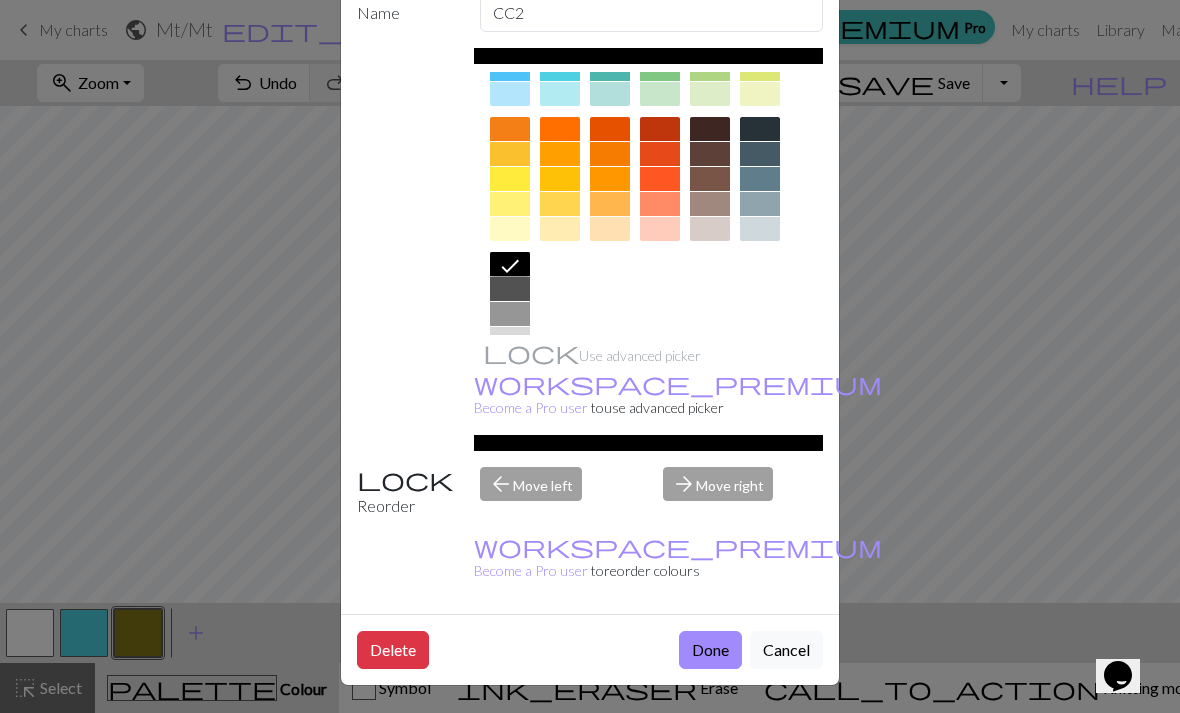 click on "Done" at bounding box center [710, 650] 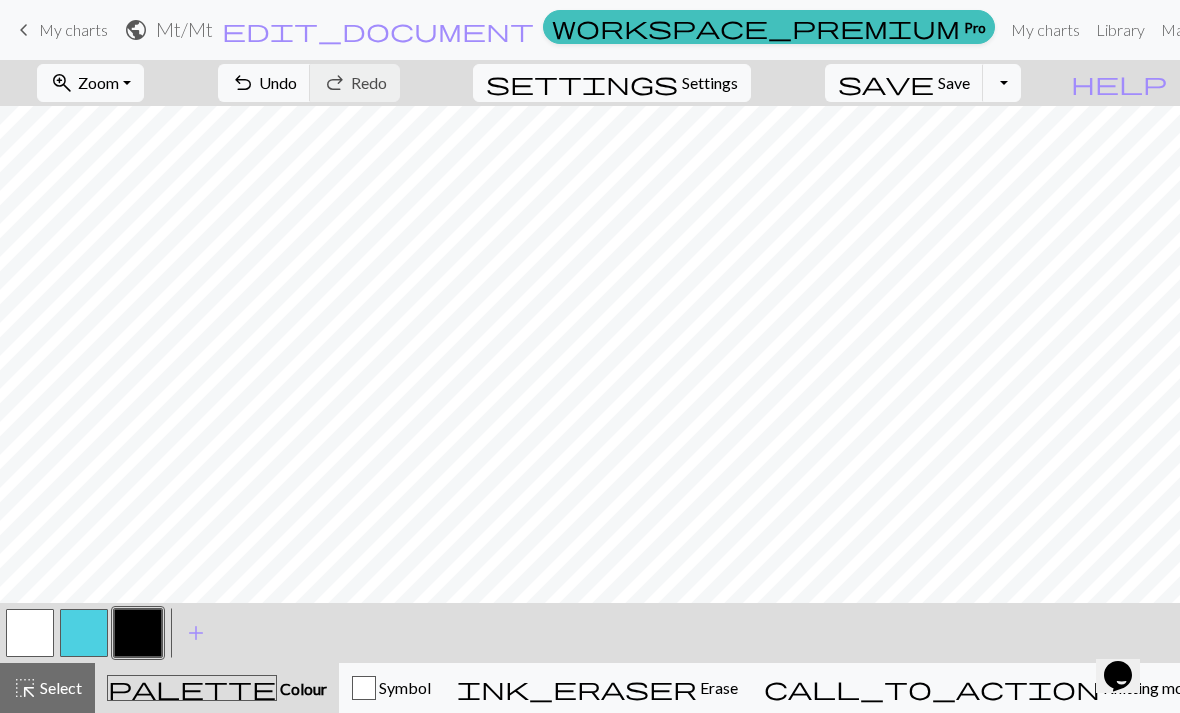click on "add" at bounding box center (196, 633) 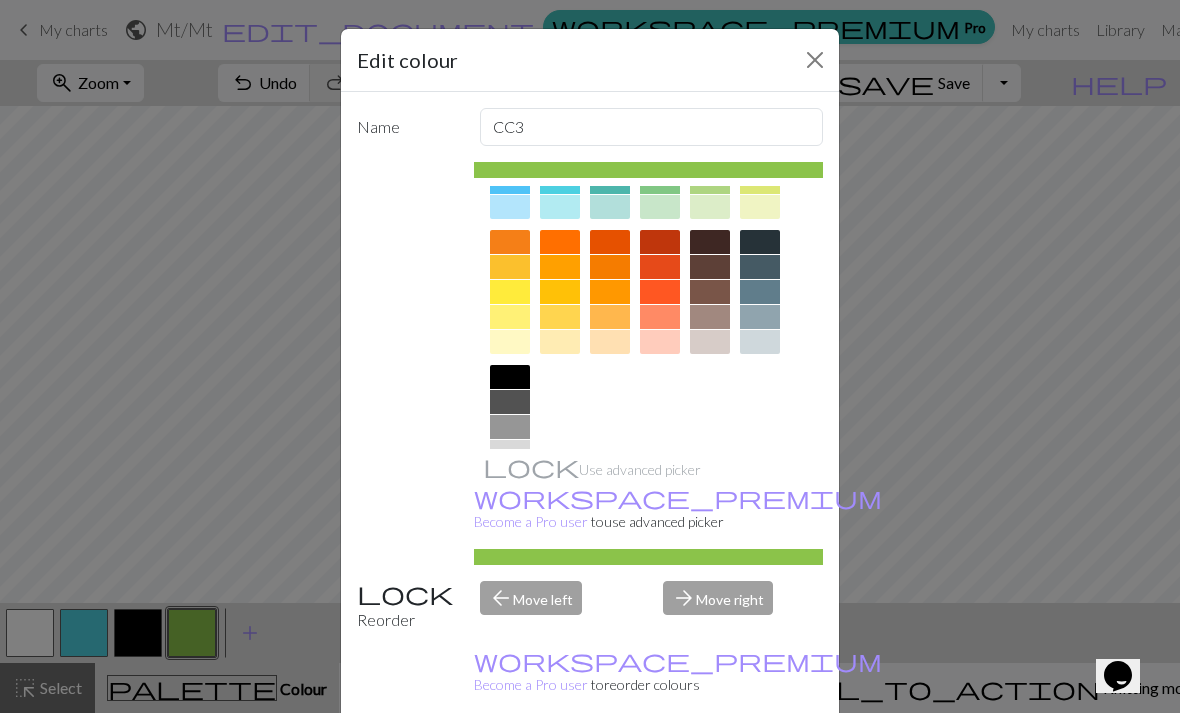 scroll, scrollTop: 241, scrollLeft: 0, axis: vertical 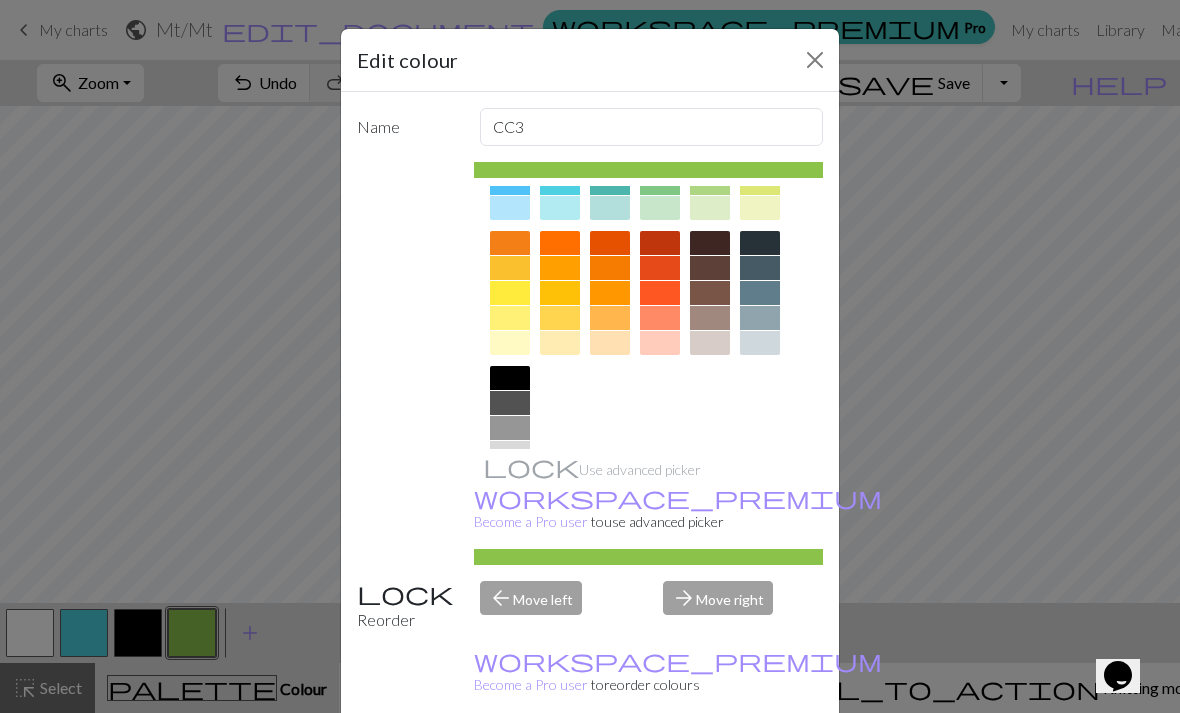 click at bounding box center (610, 343) 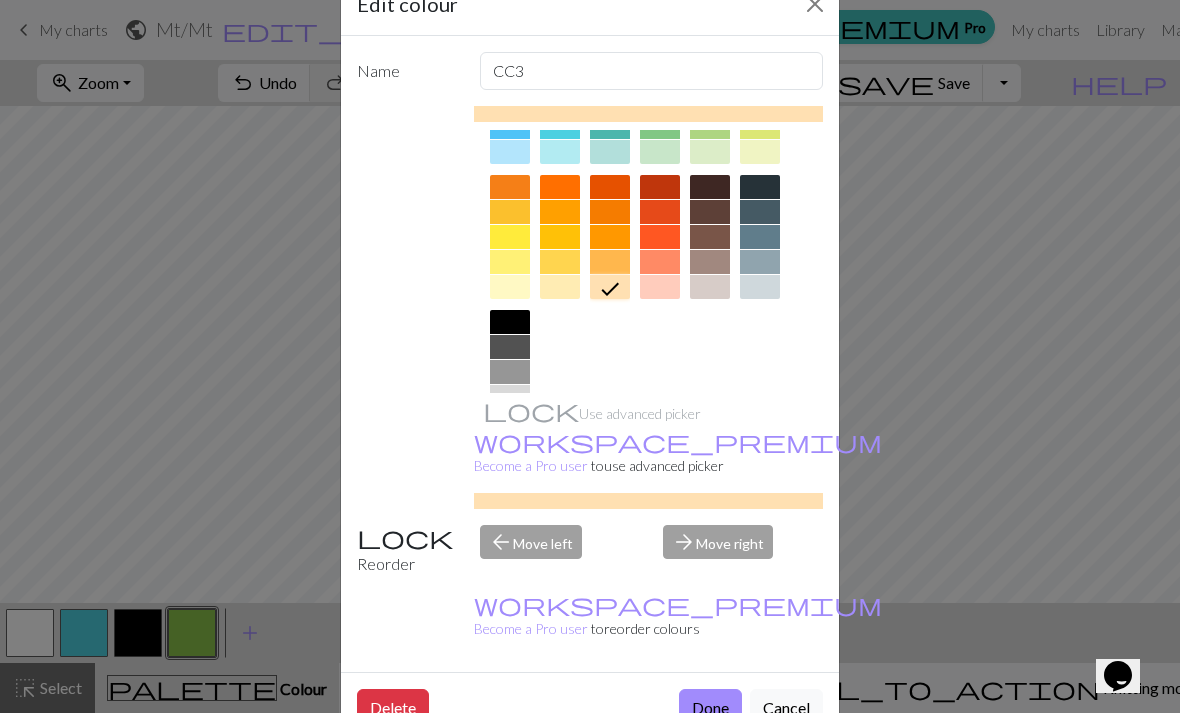 scroll, scrollTop: 58, scrollLeft: 0, axis: vertical 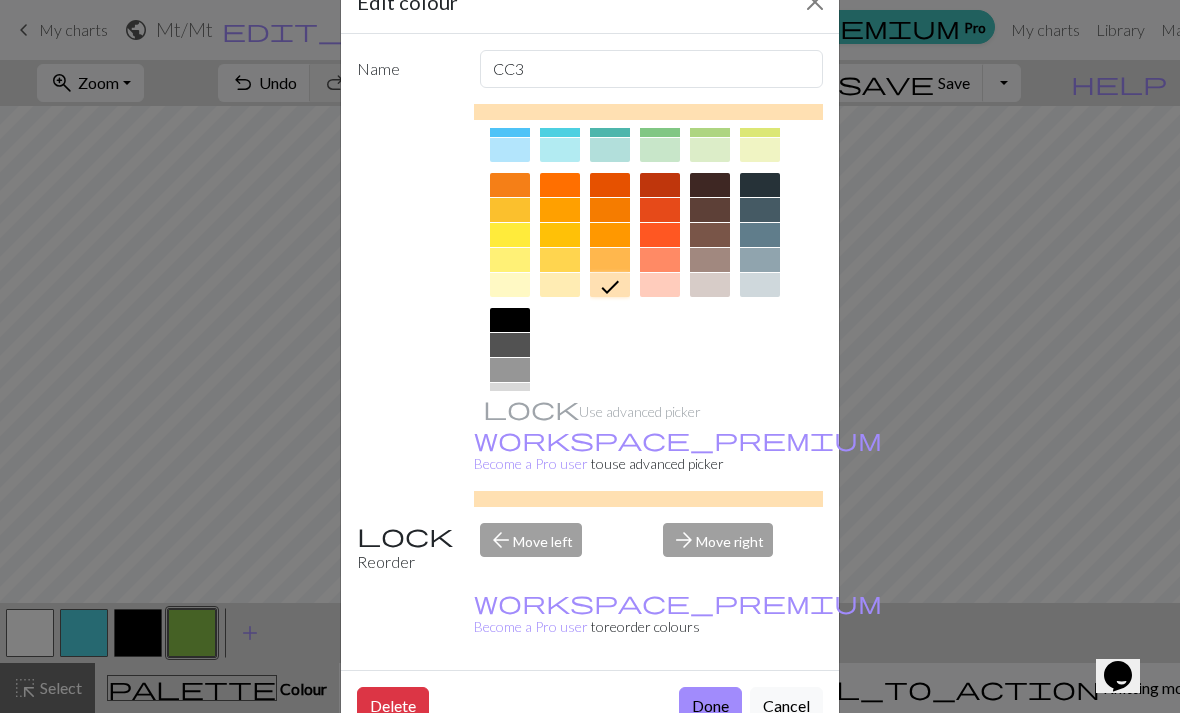 click on "Done" at bounding box center (710, 706) 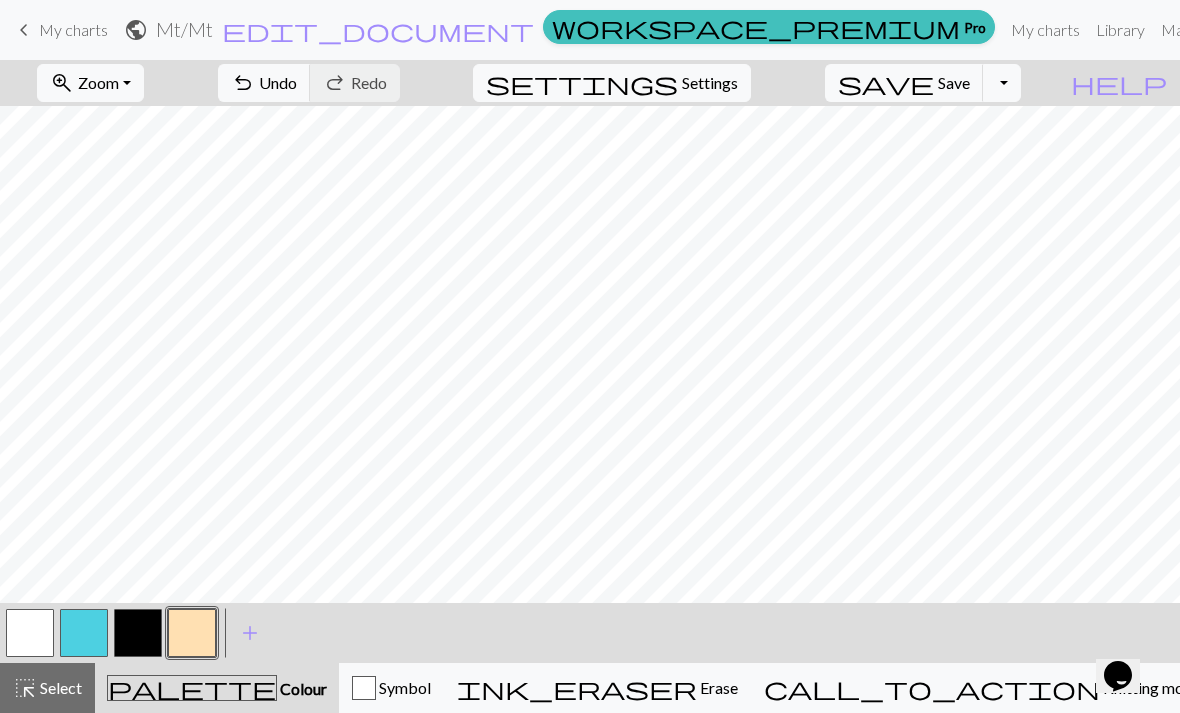 click on "add Add a  colour" at bounding box center [250, 633] 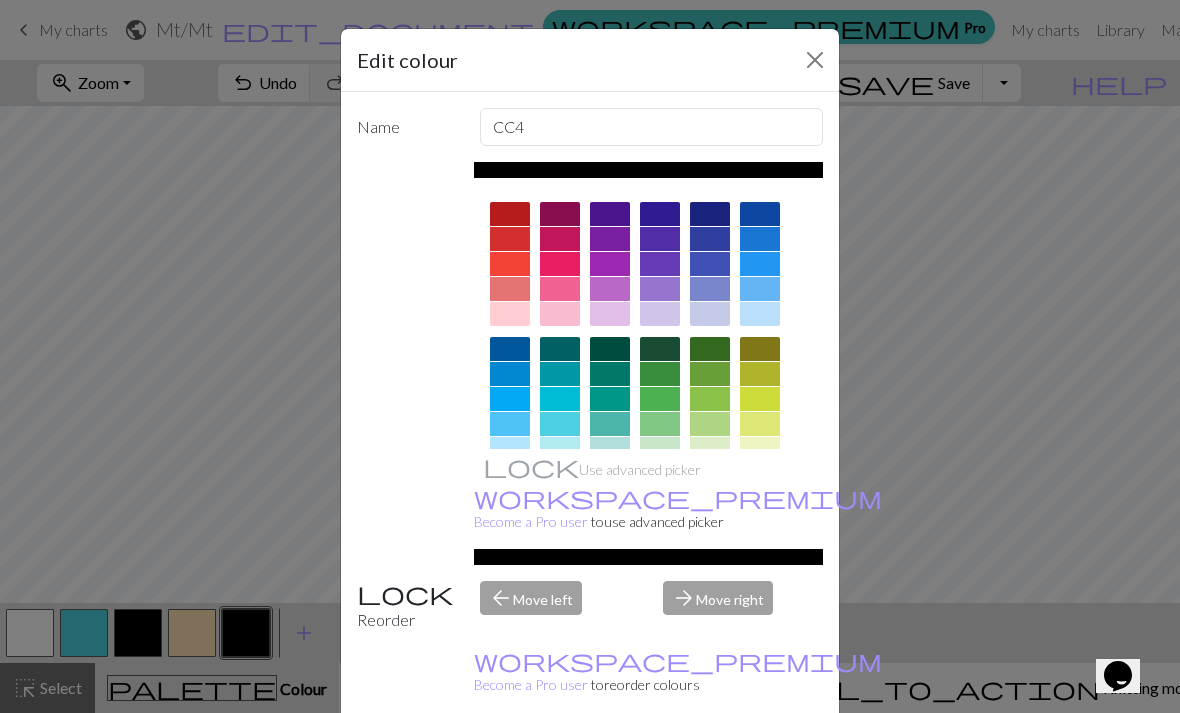 click at bounding box center [510, 349] 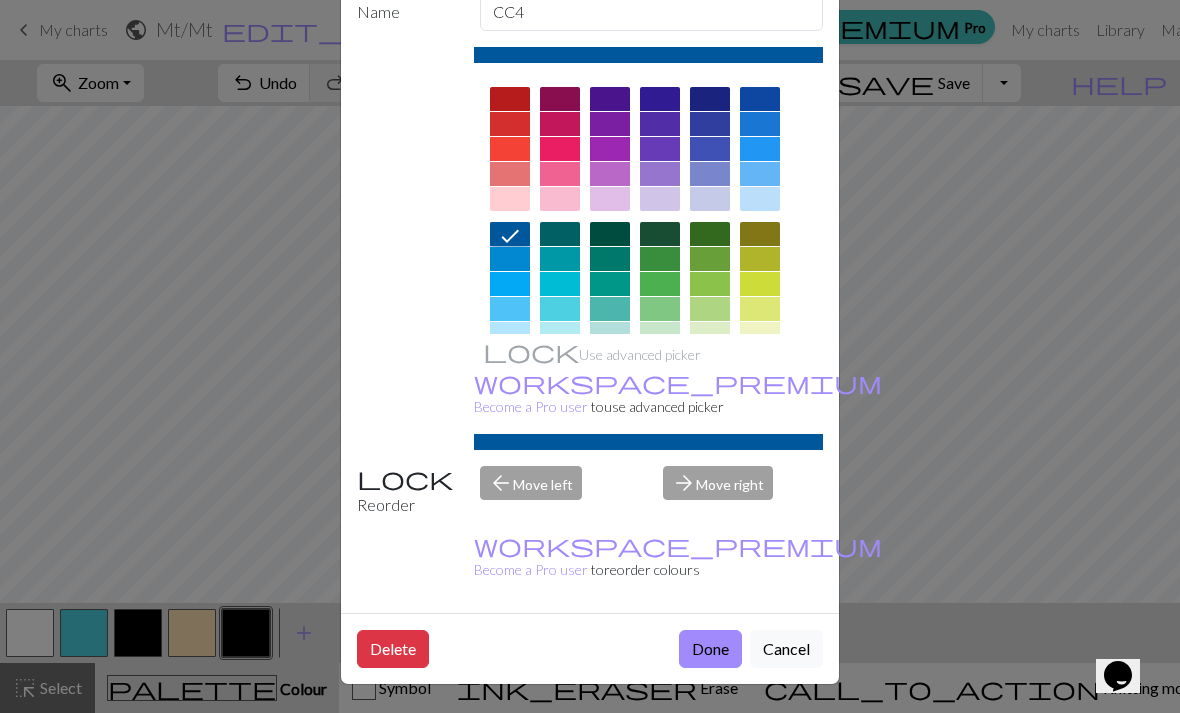 scroll, scrollTop: 114, scrollLeft: 0, axis: vertical 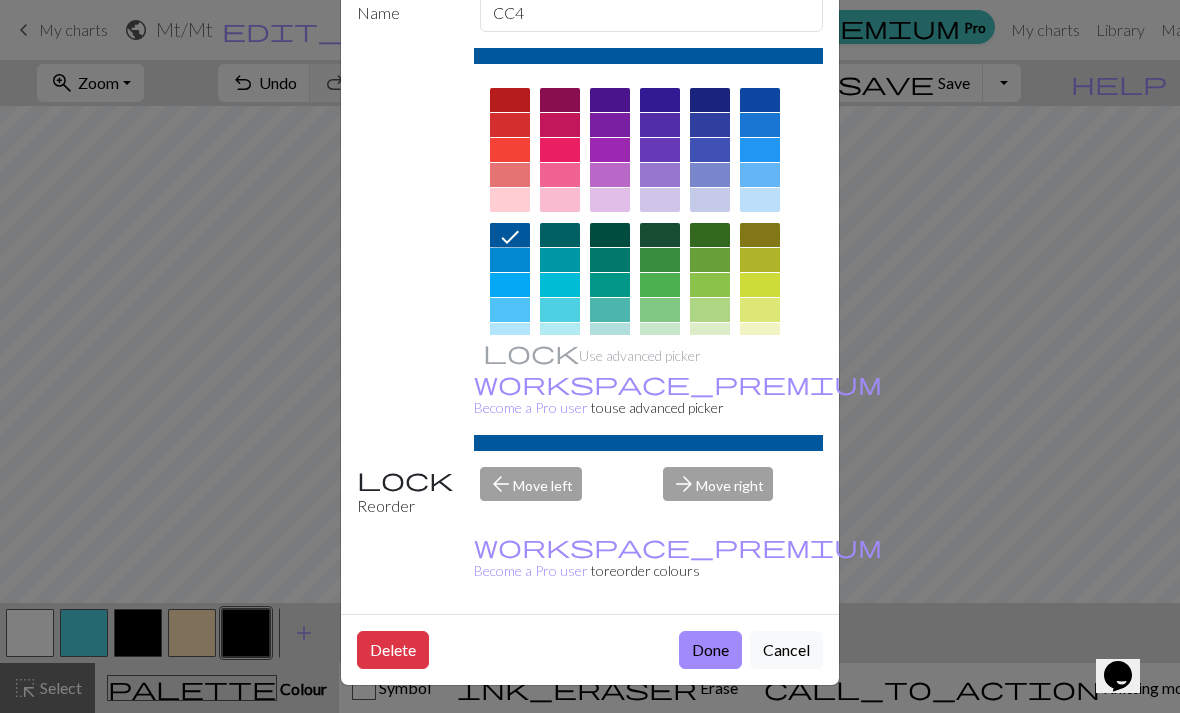 click at bounding box center [510, 285] 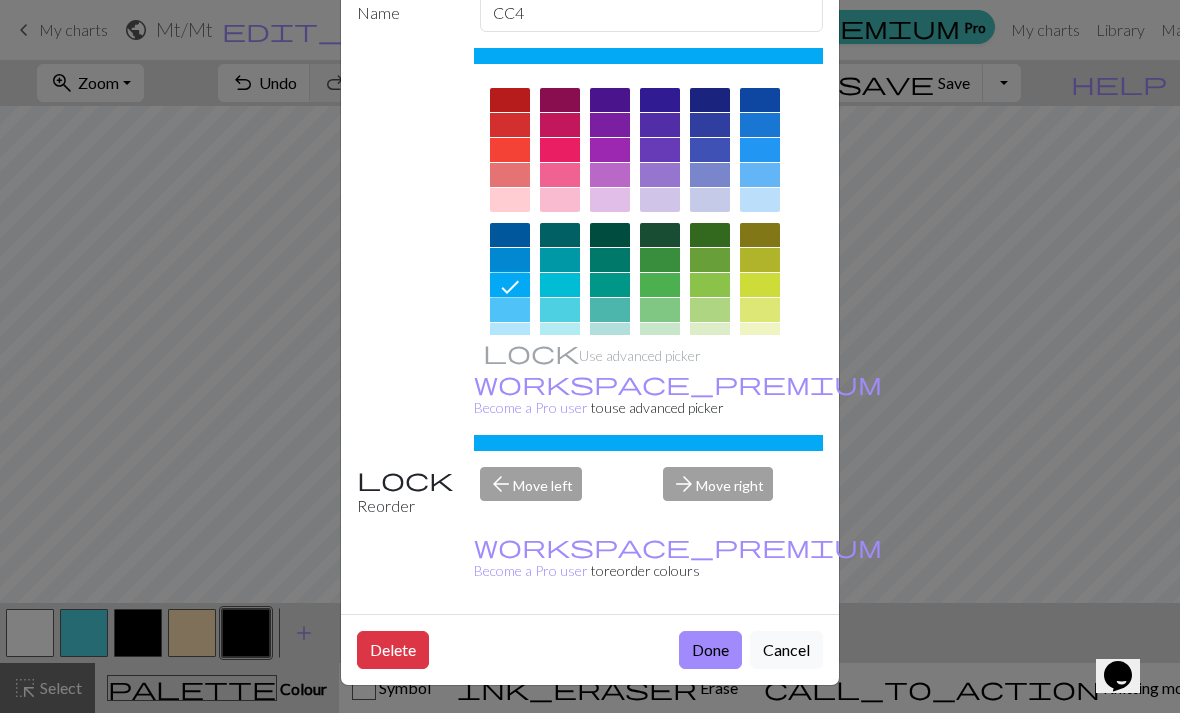 click on "Done" at bounding box center [710, 650] 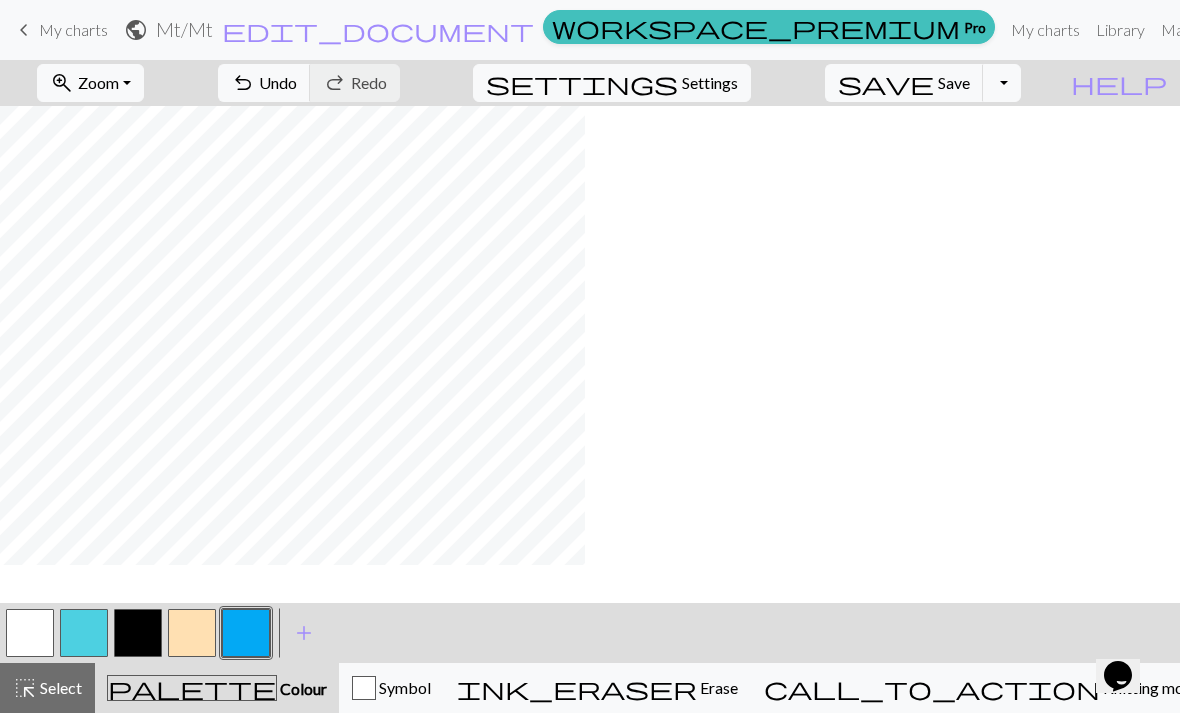 click on "undo" at bounding box center [243, 83] 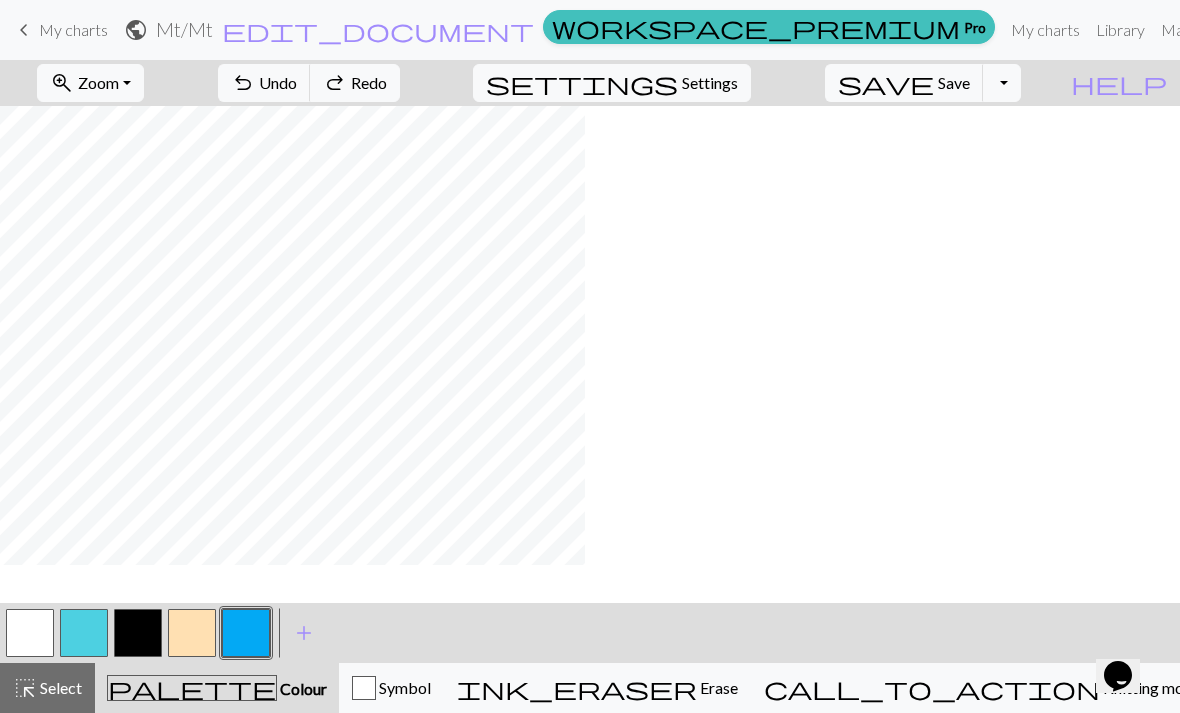 click on "Undo" at bounding box center [278, 82] 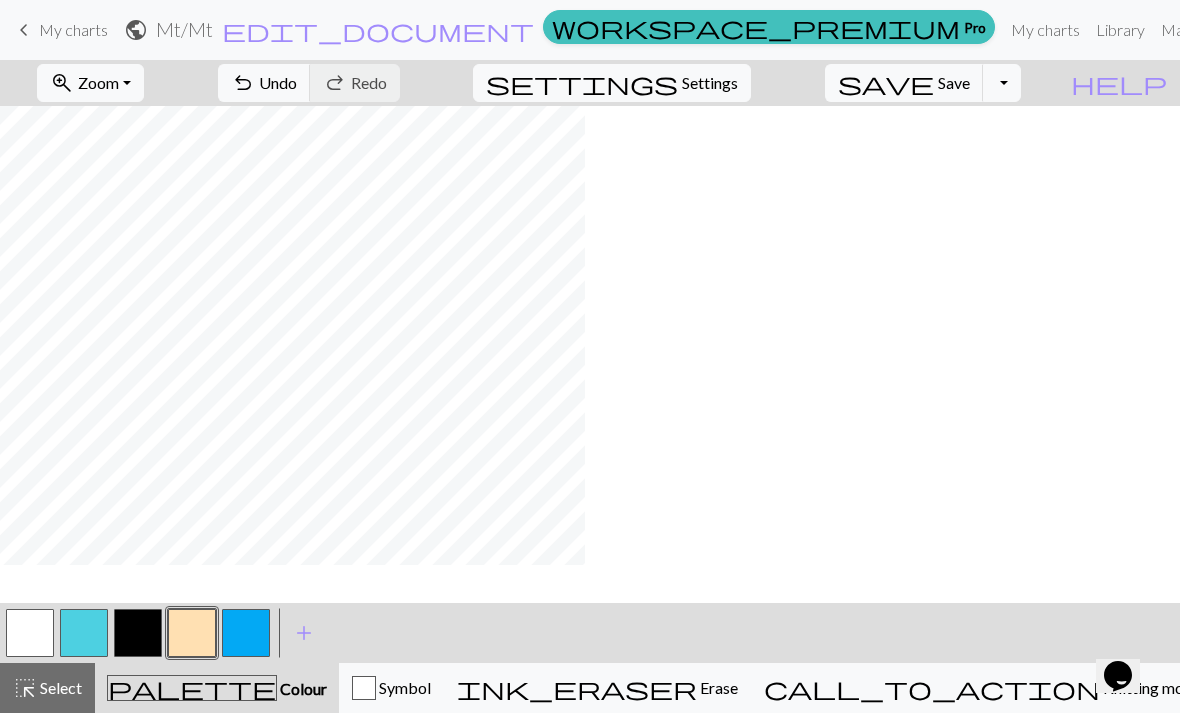 click at bounding box center [246, 633] 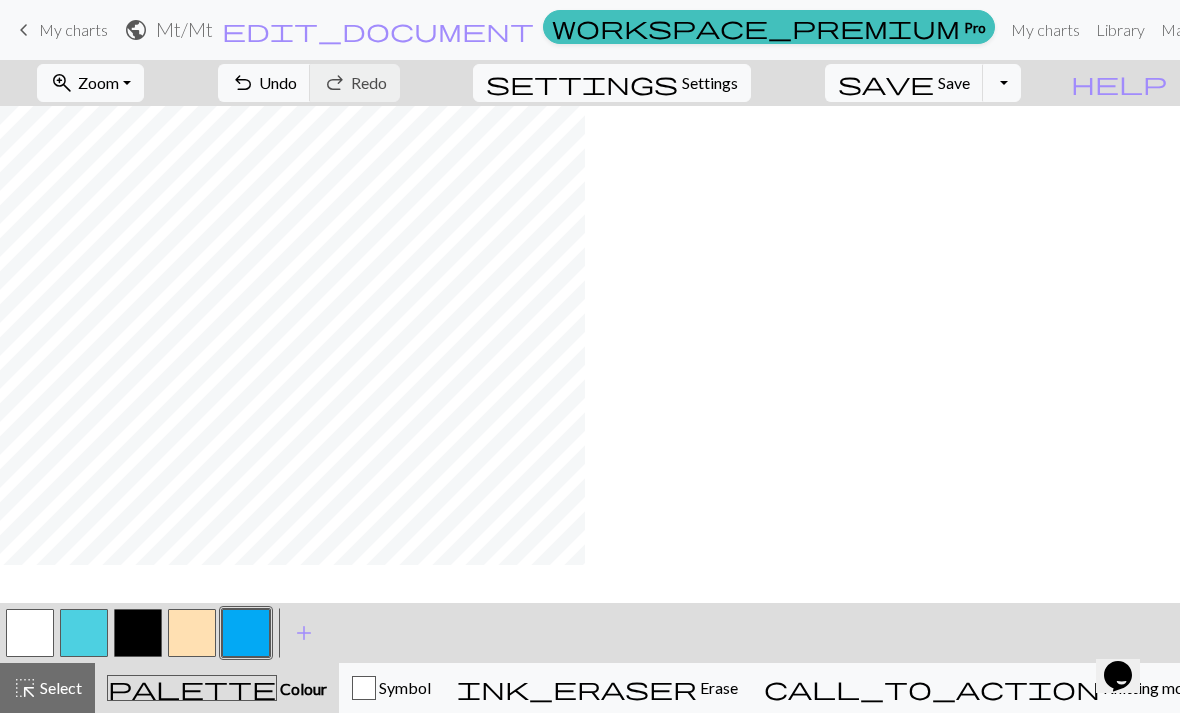 click on "Undo" at bounding box center (278, 82) 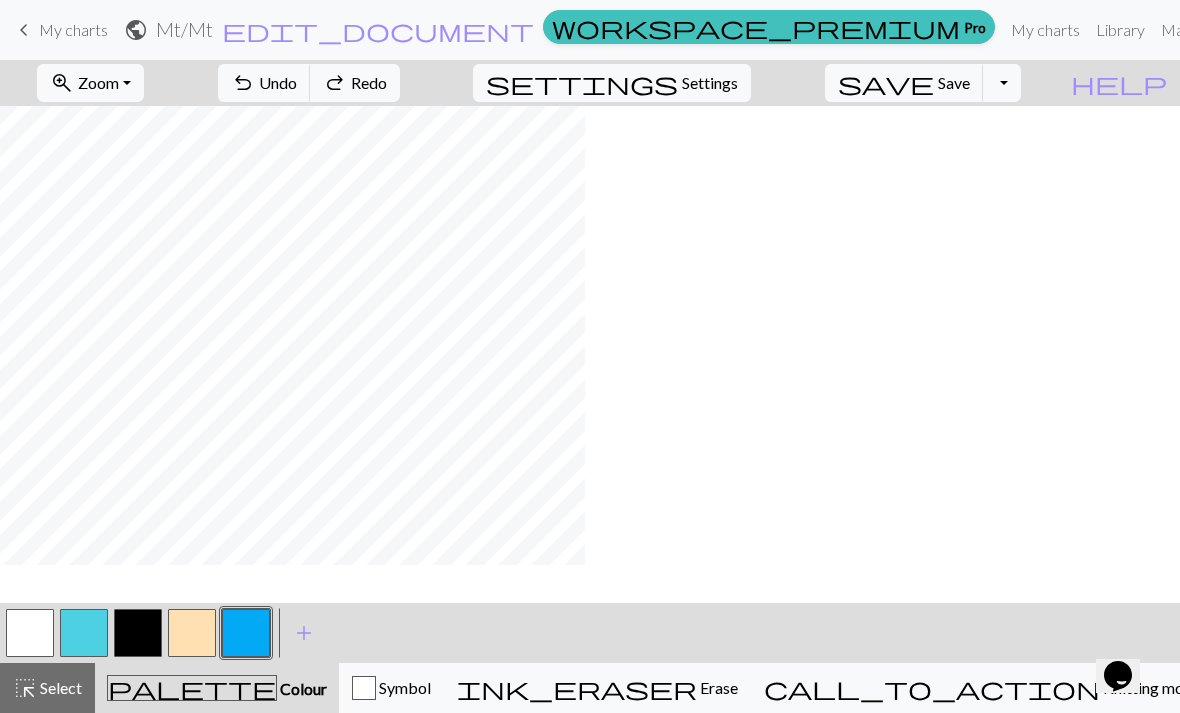 click on "Undo" at bounding box center [278, 82] 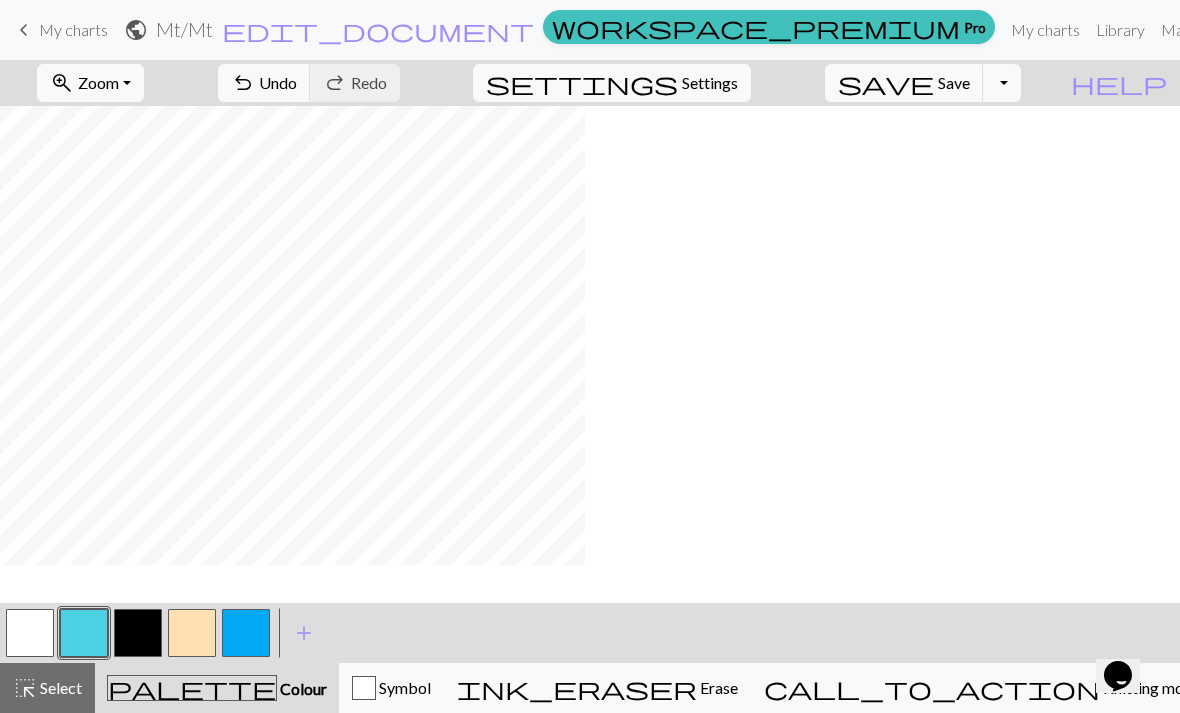 click on "add Add a  colour" at bounding box center (304, 633) 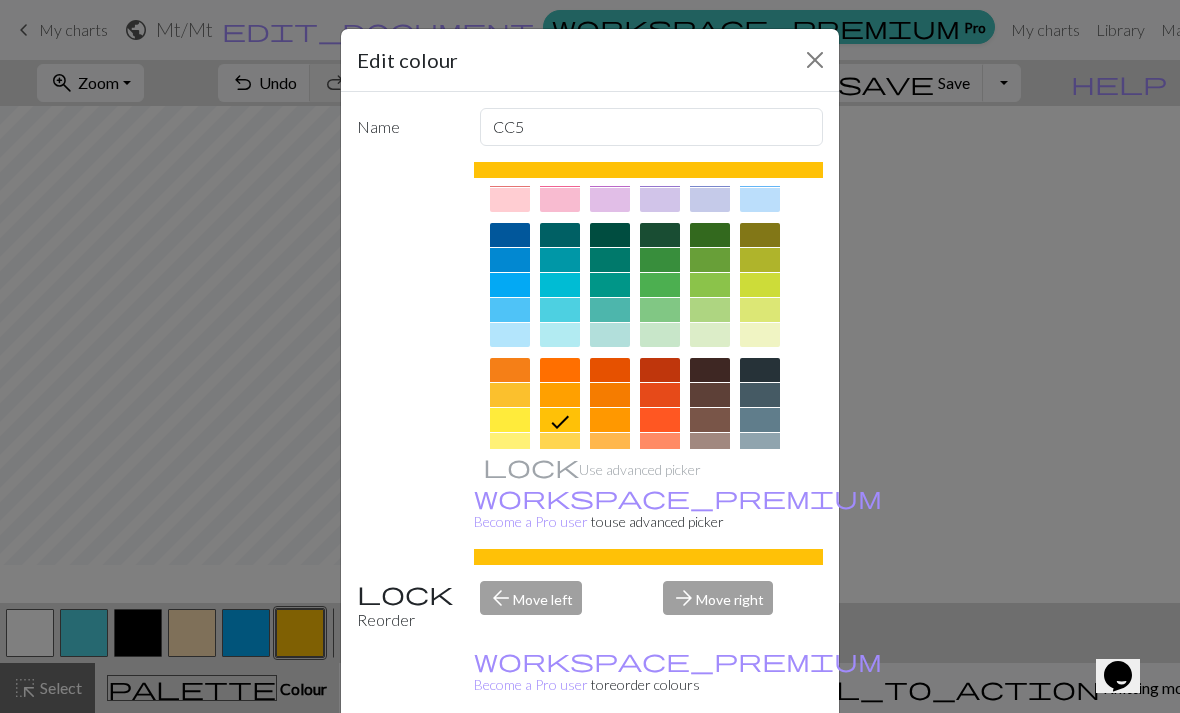 scroll, scrollTop: 116, scrollLeft: 0, axis: vertical 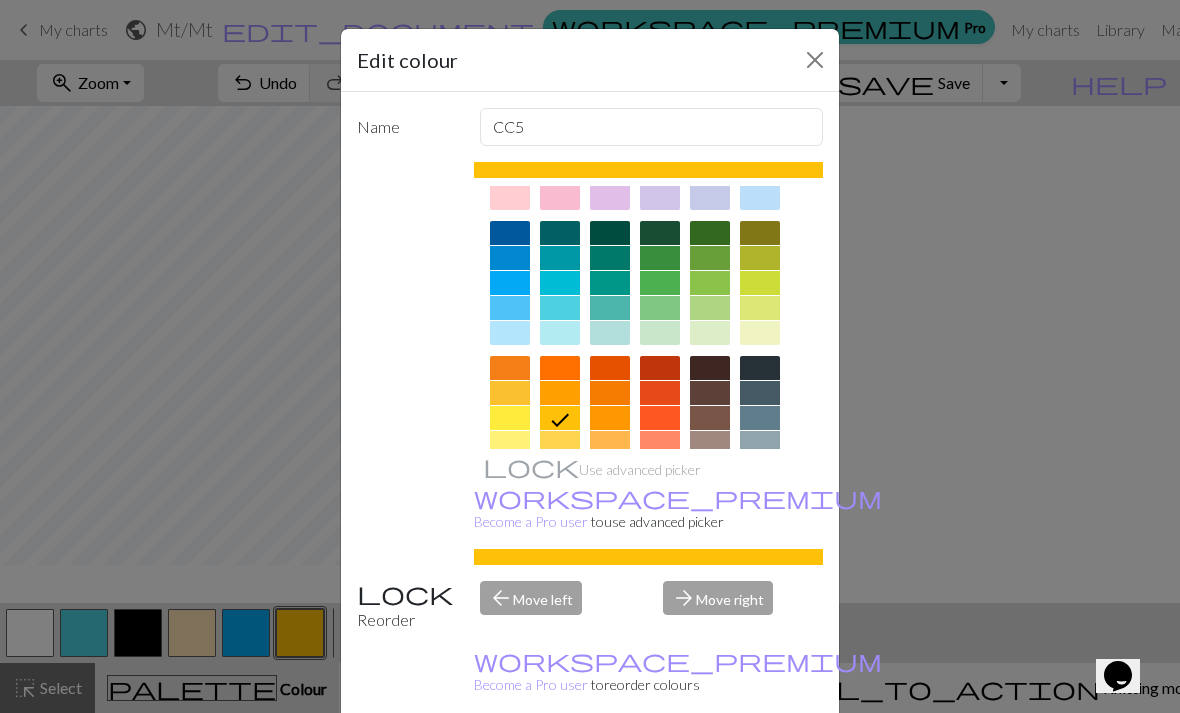 click at bounding box center [610, 368] 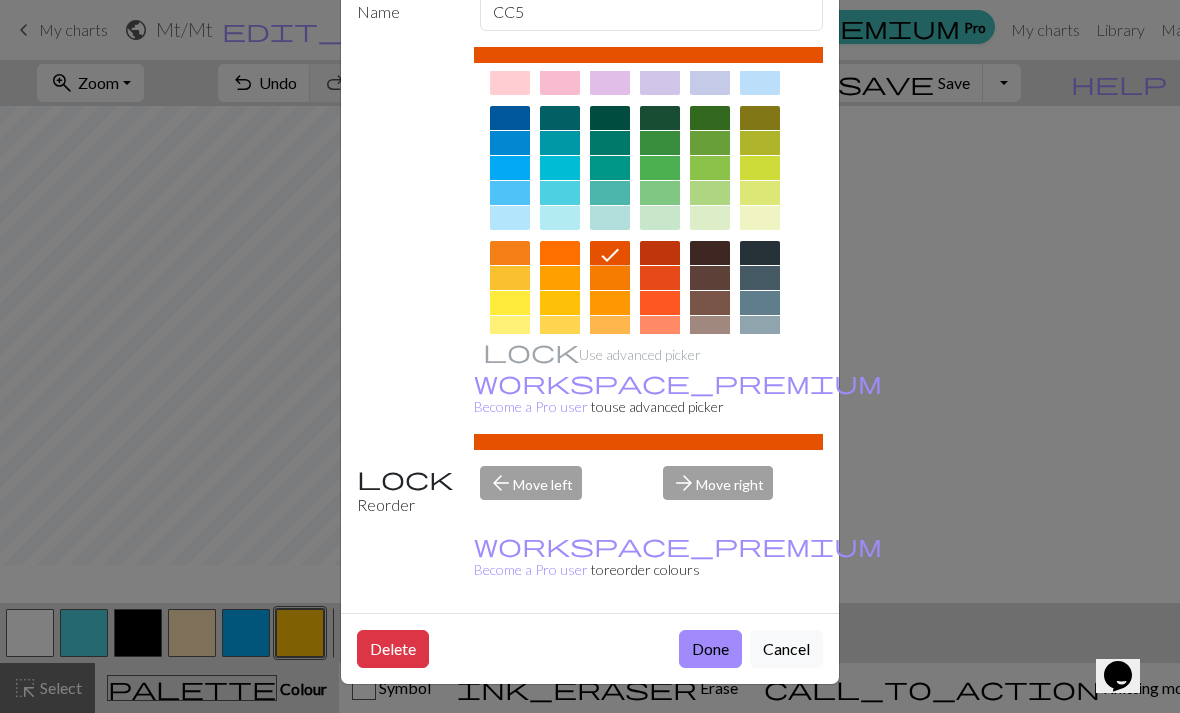 scroll, scrollTop: 114, scrollLeft: 0, axis: vertical 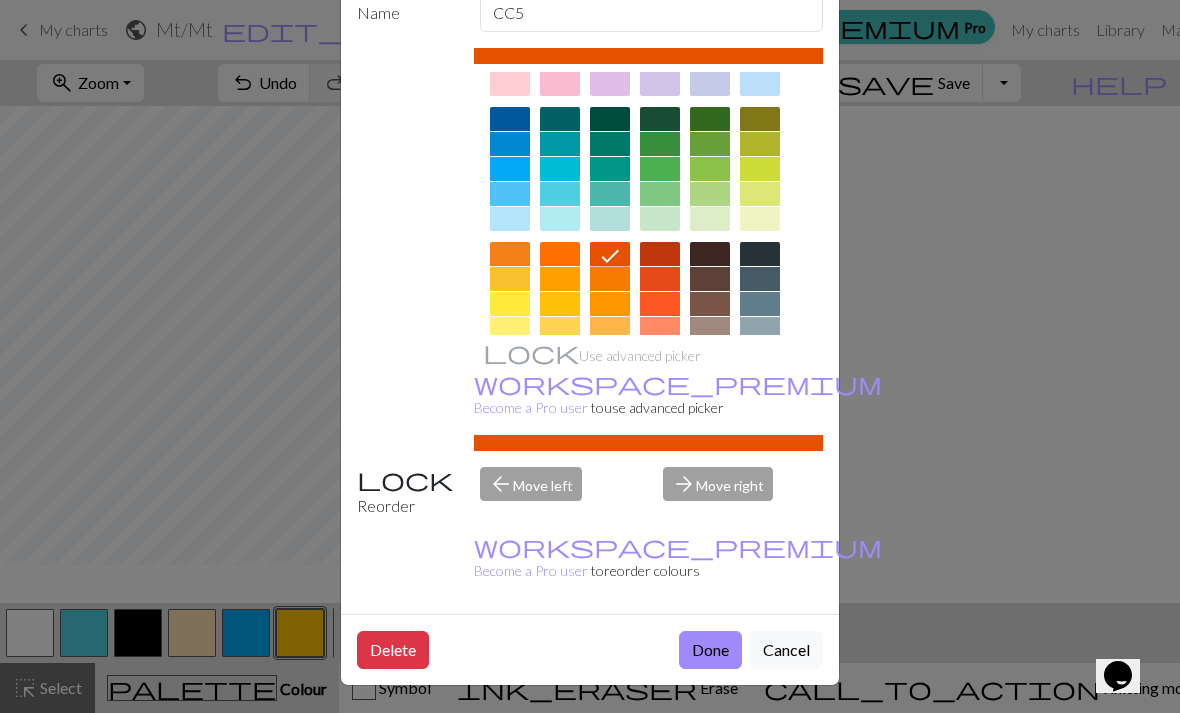 click on "Done" at bounding box center (710, 650) 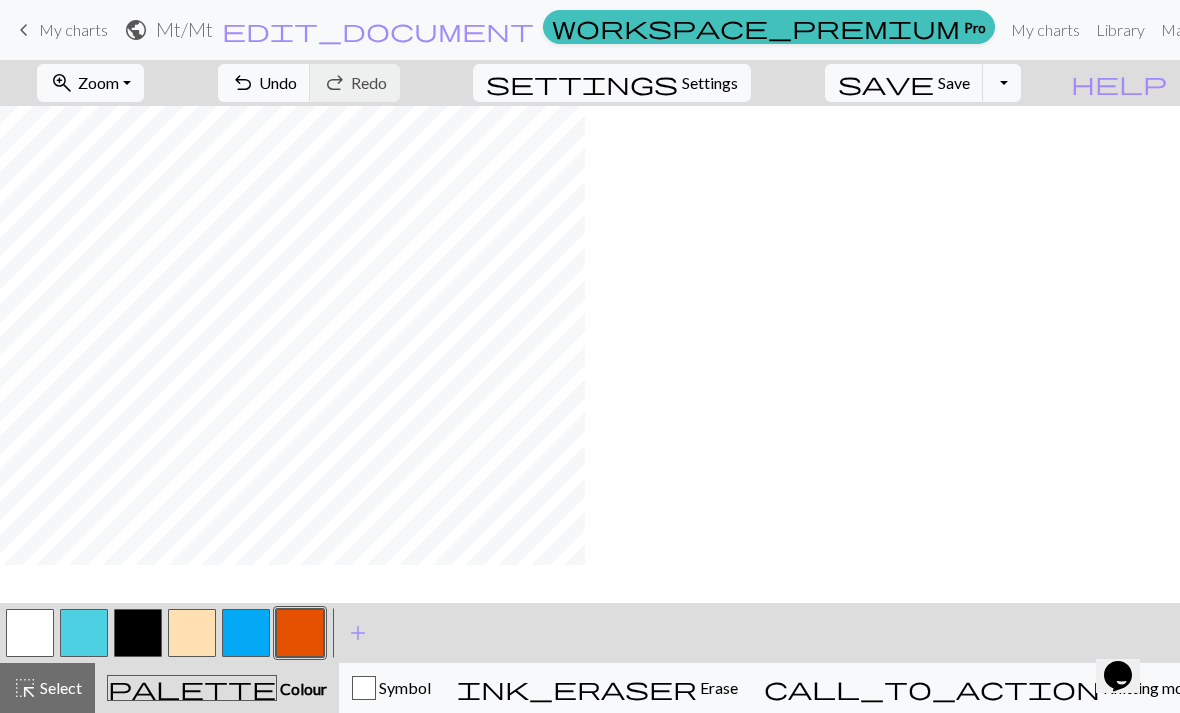 click on "undo" at bounding box center (243, 83) 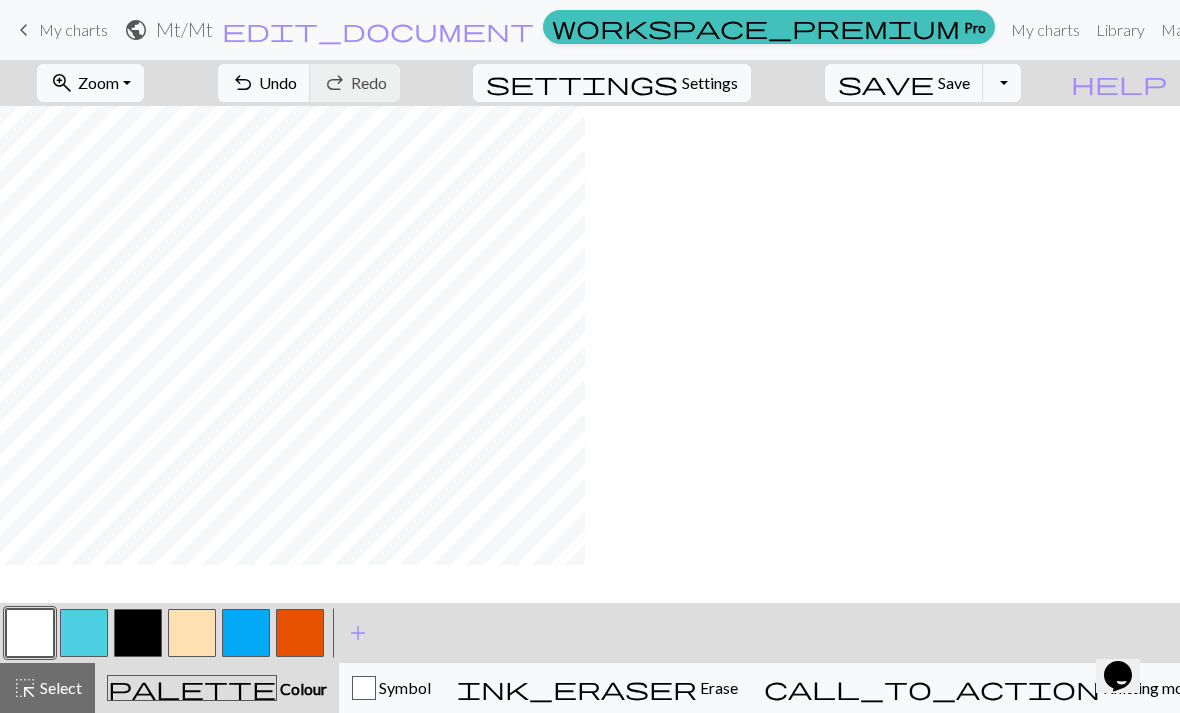 click at bounding box center (300, 633) 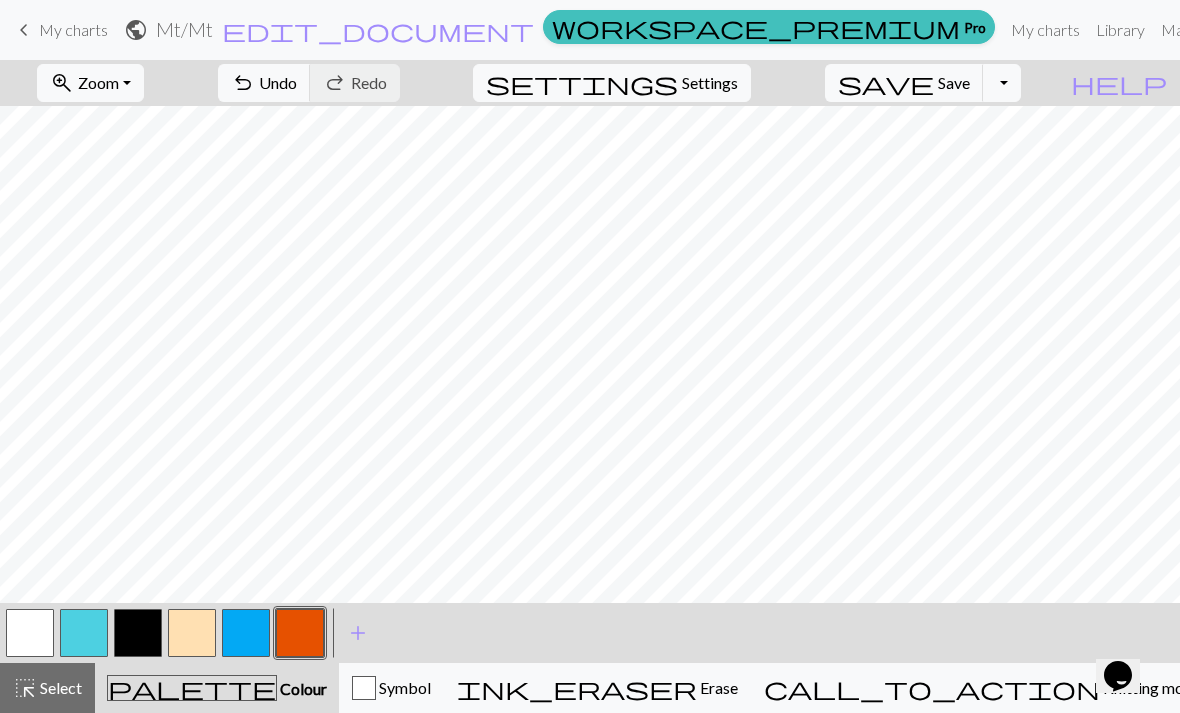 click at bounding box center [84, 633] 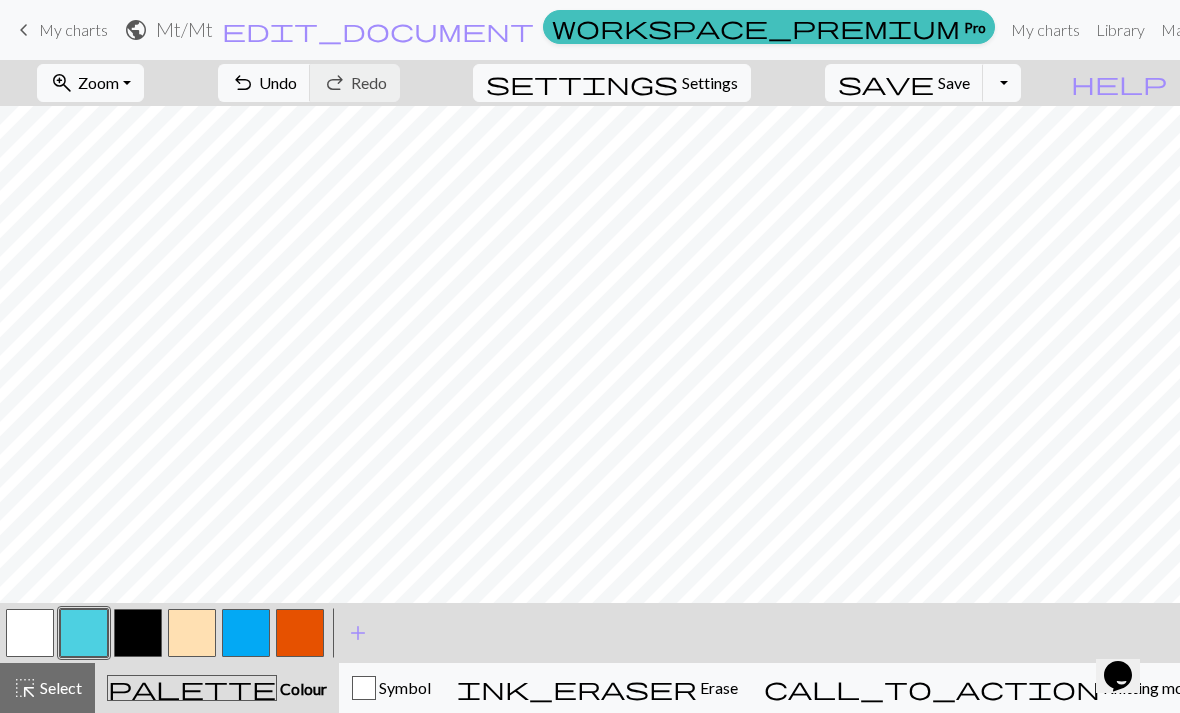 click at bounding box center [300, 633] 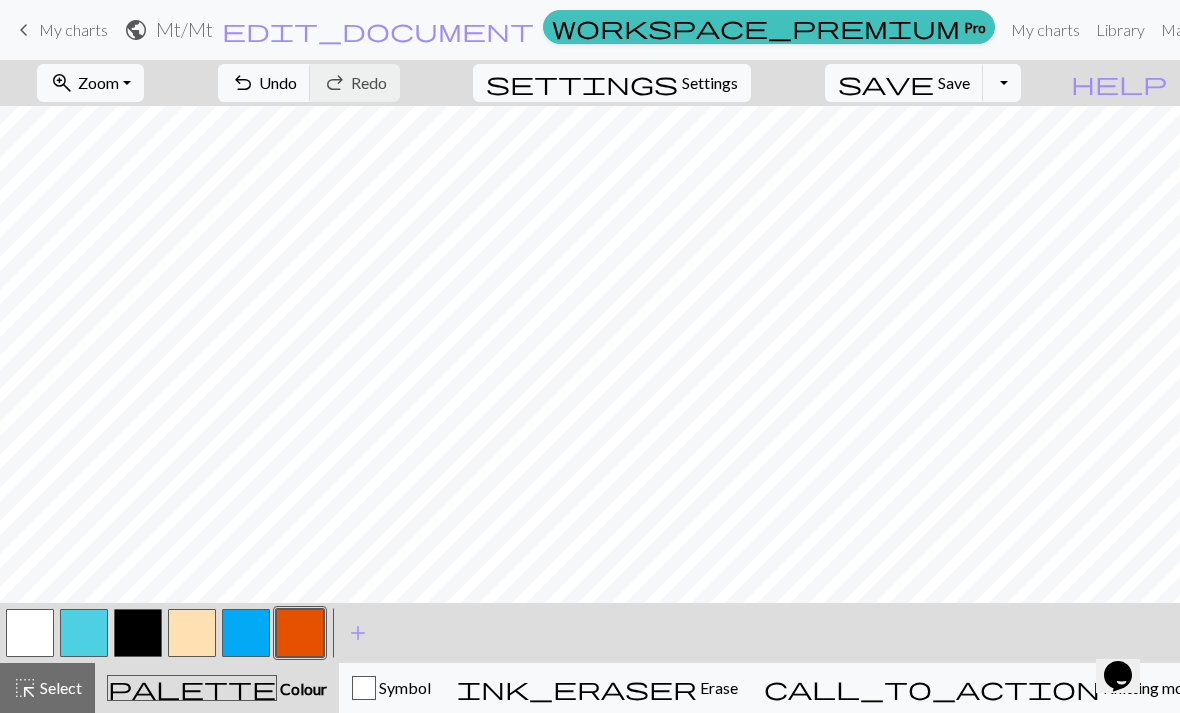 click at bounding box center [30, 633] 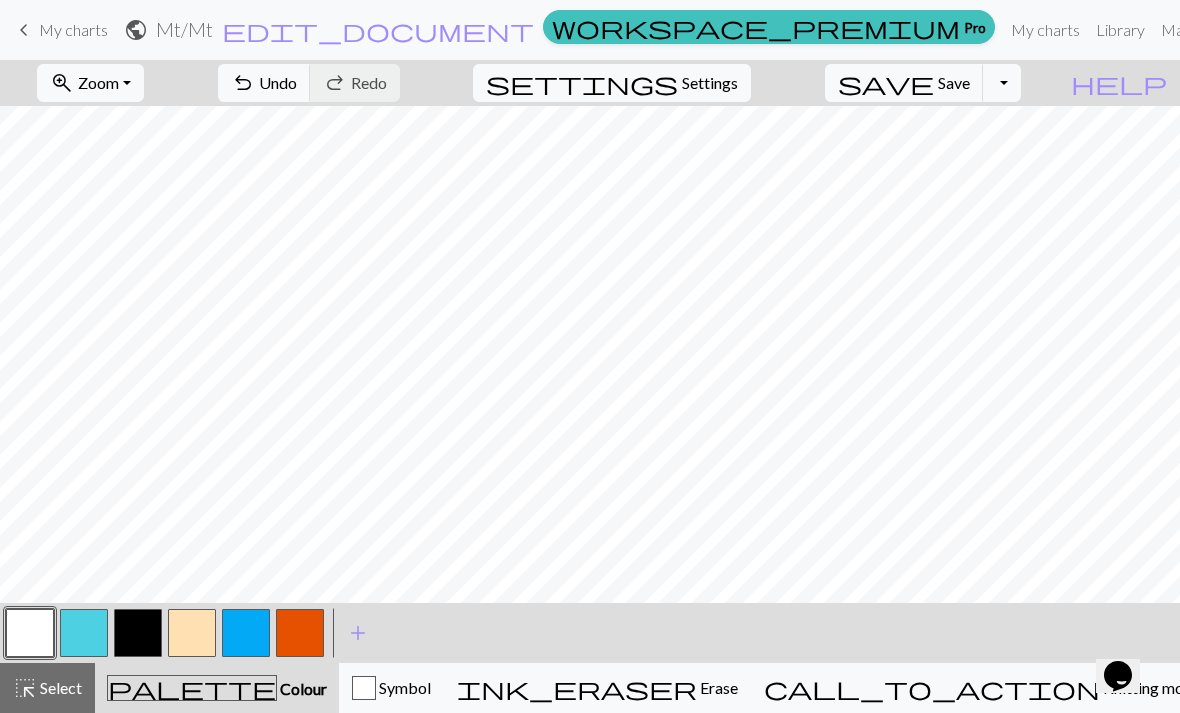 click at bounding box center [84, 633] 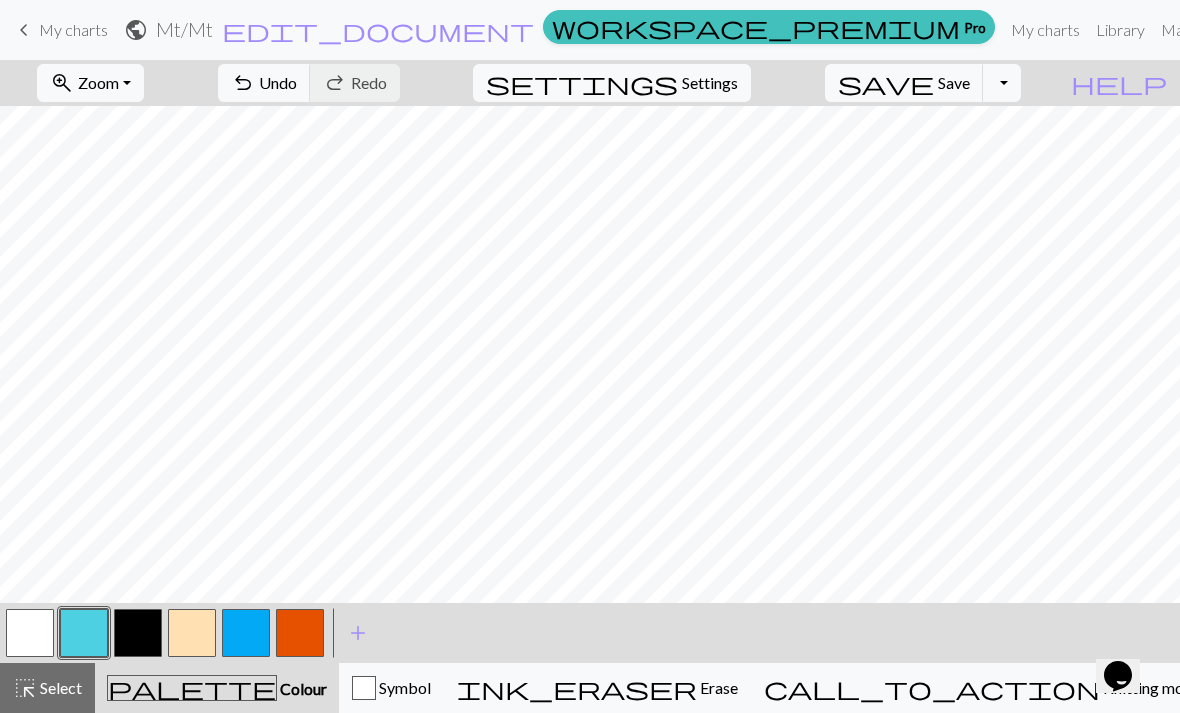 click at bounding box center [300, 633] 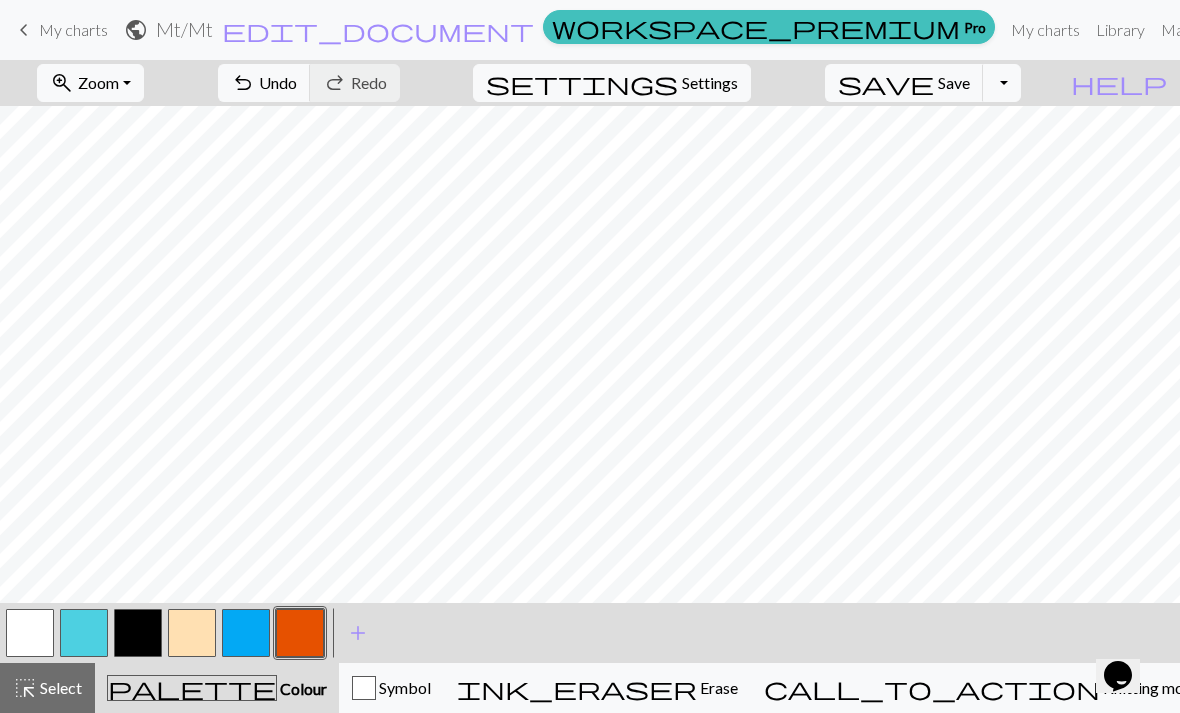 click at bounding box center (192, 633) 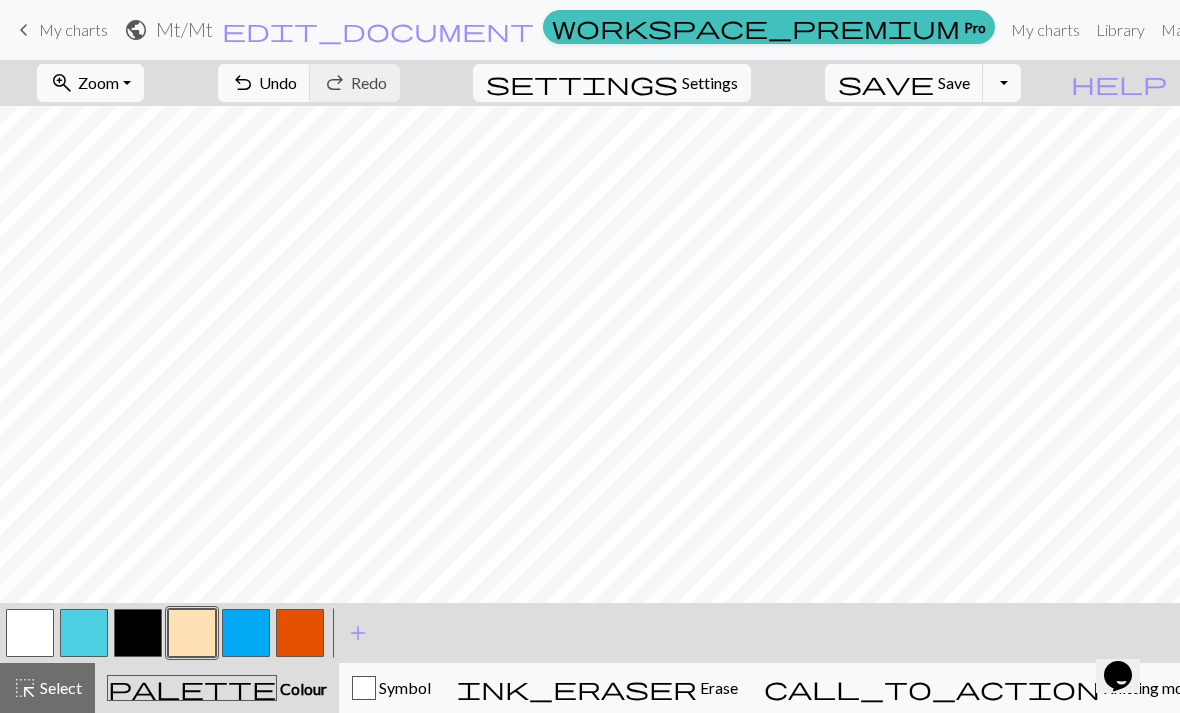 click on "Undo" at bounding box center (278, 82) 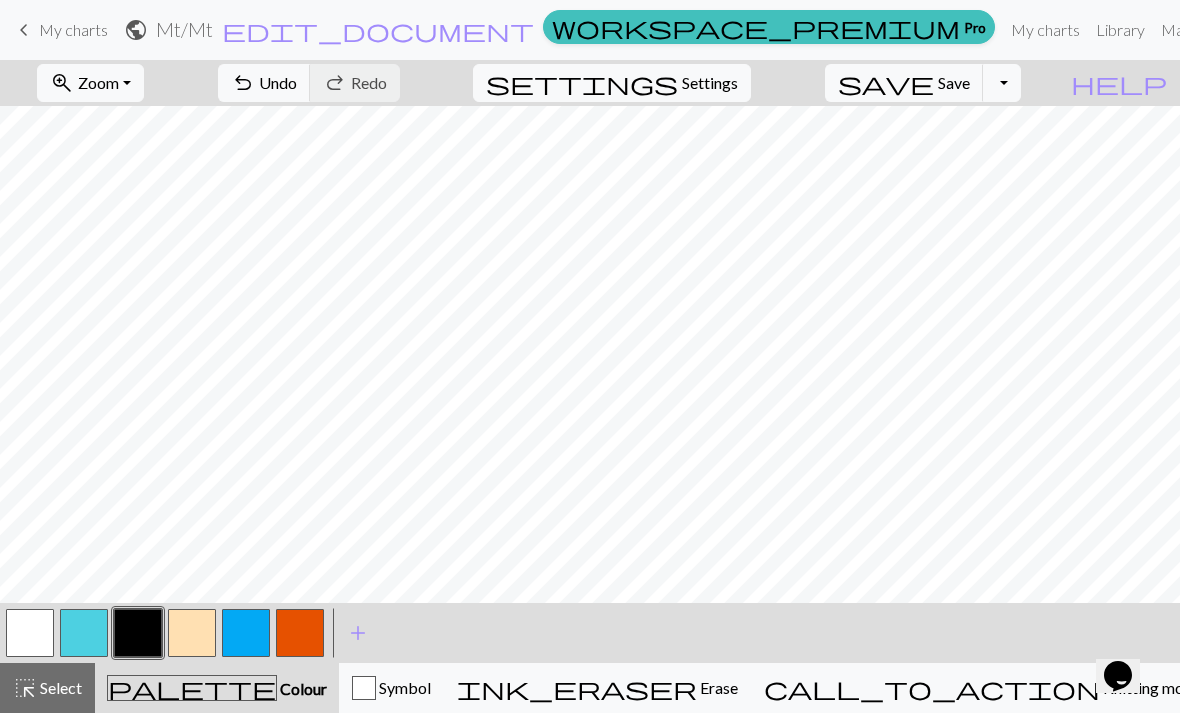 click on "Undo" at bounding box center (278, 82) 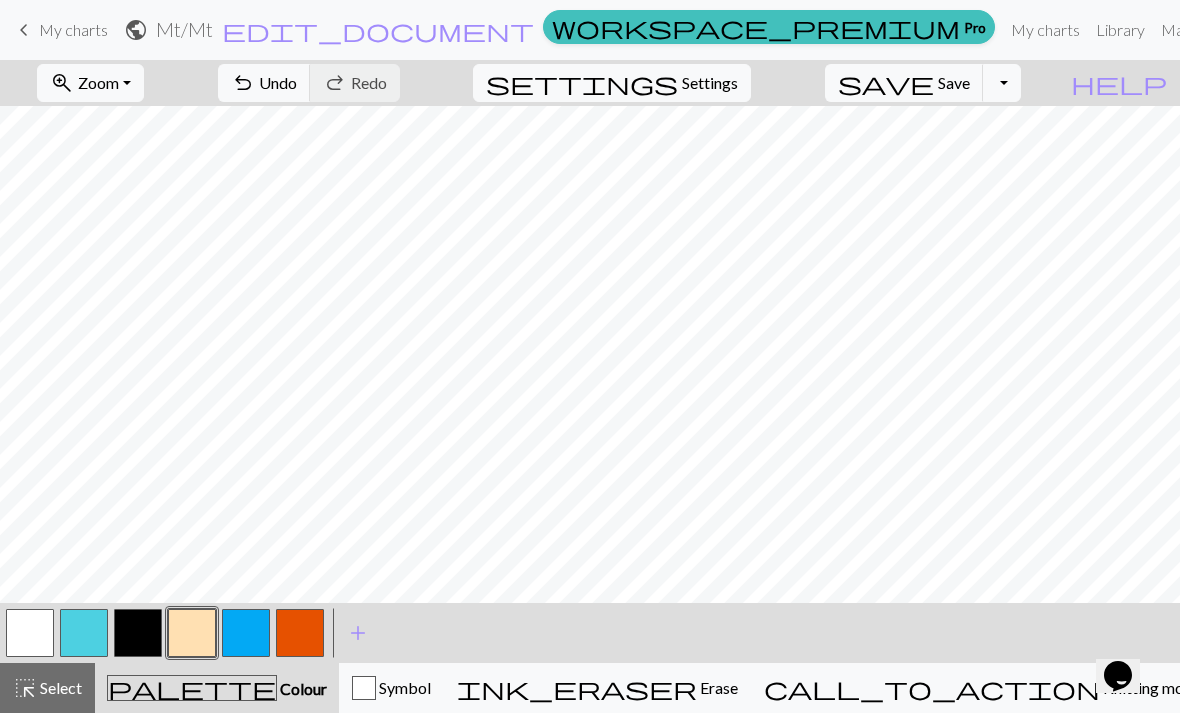 click on "Undo" at bounding box center (278, 82) 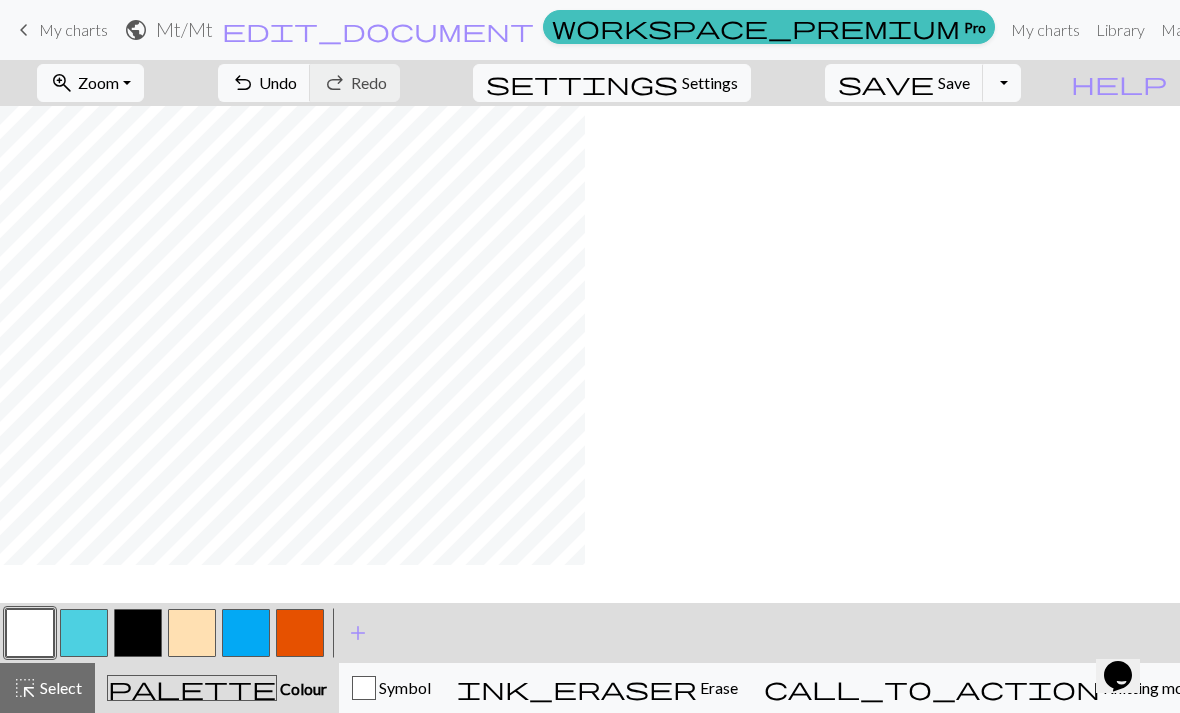 click at bounding box center (192, 633) 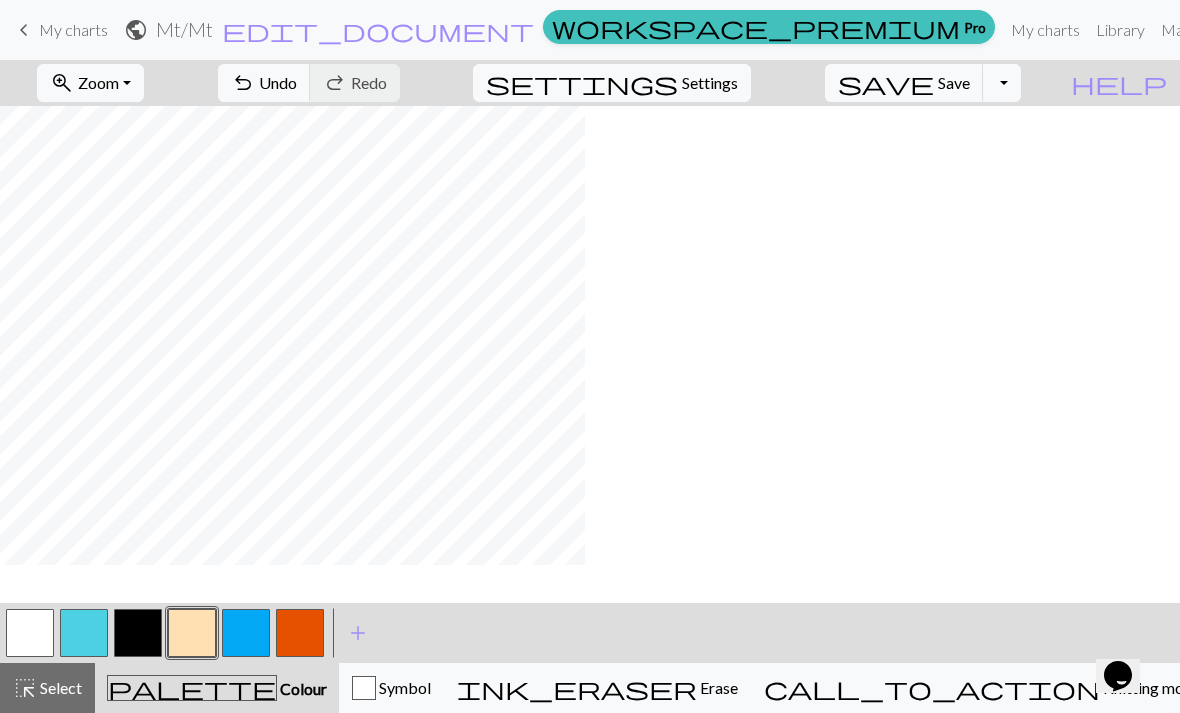 click on "Undo" at bounding box center [278, 82] 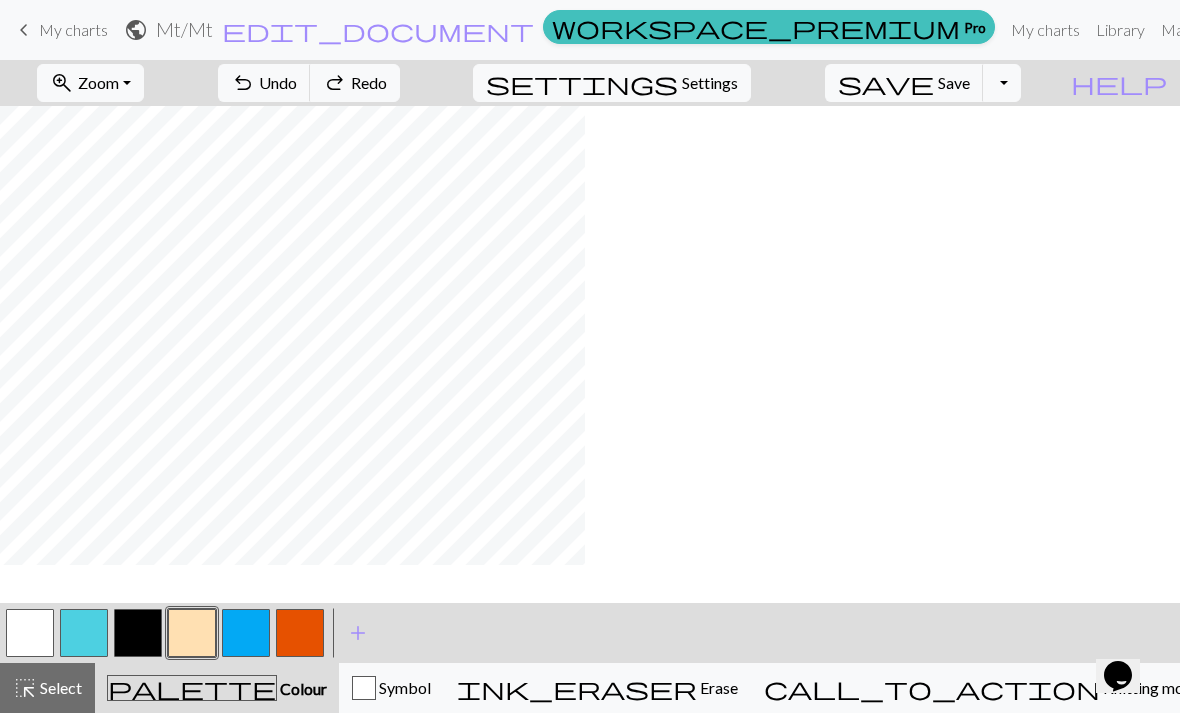 click on "undo Undo Undo" at bounding box center [264, 83] 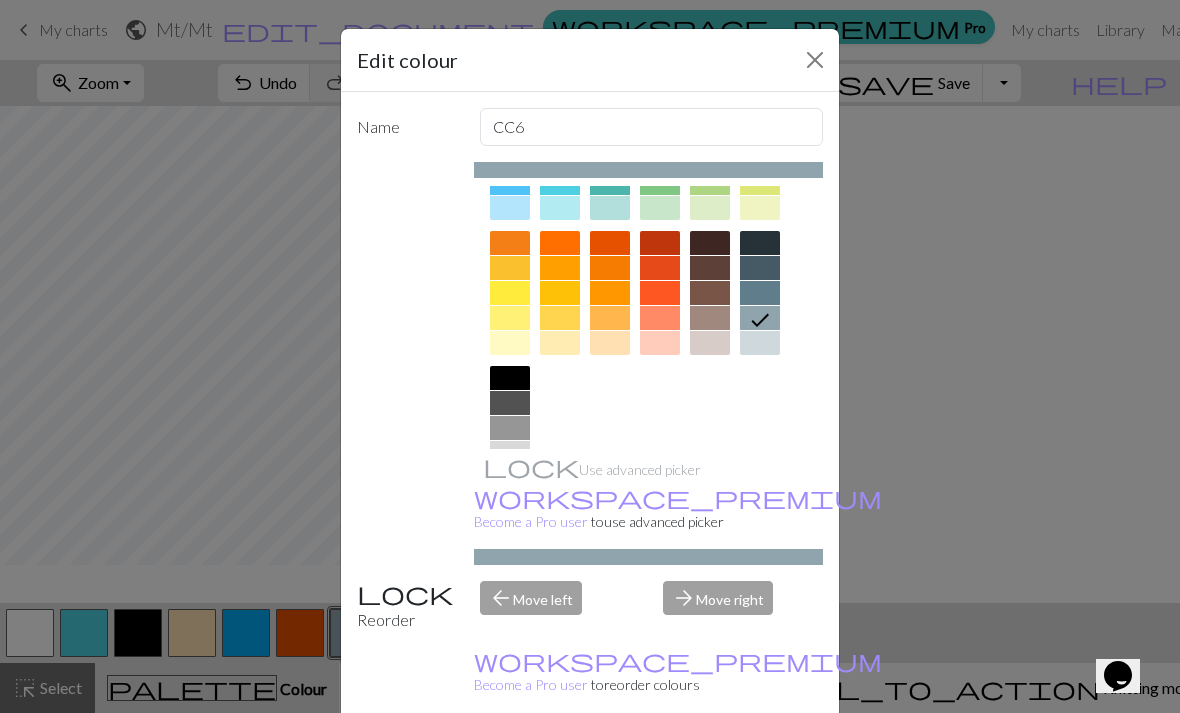 scroll, scrollTop: 241, scrollLeft: 0, axis: vertical 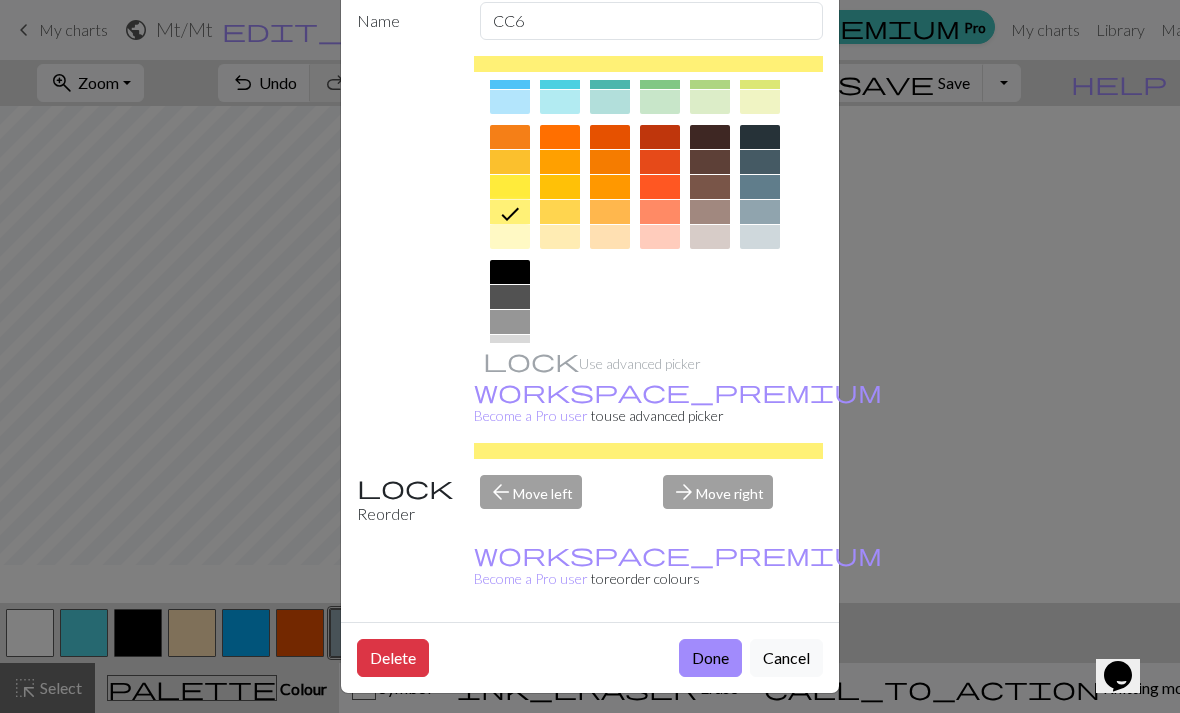 click on "Done" at bounding box center [710, 658] 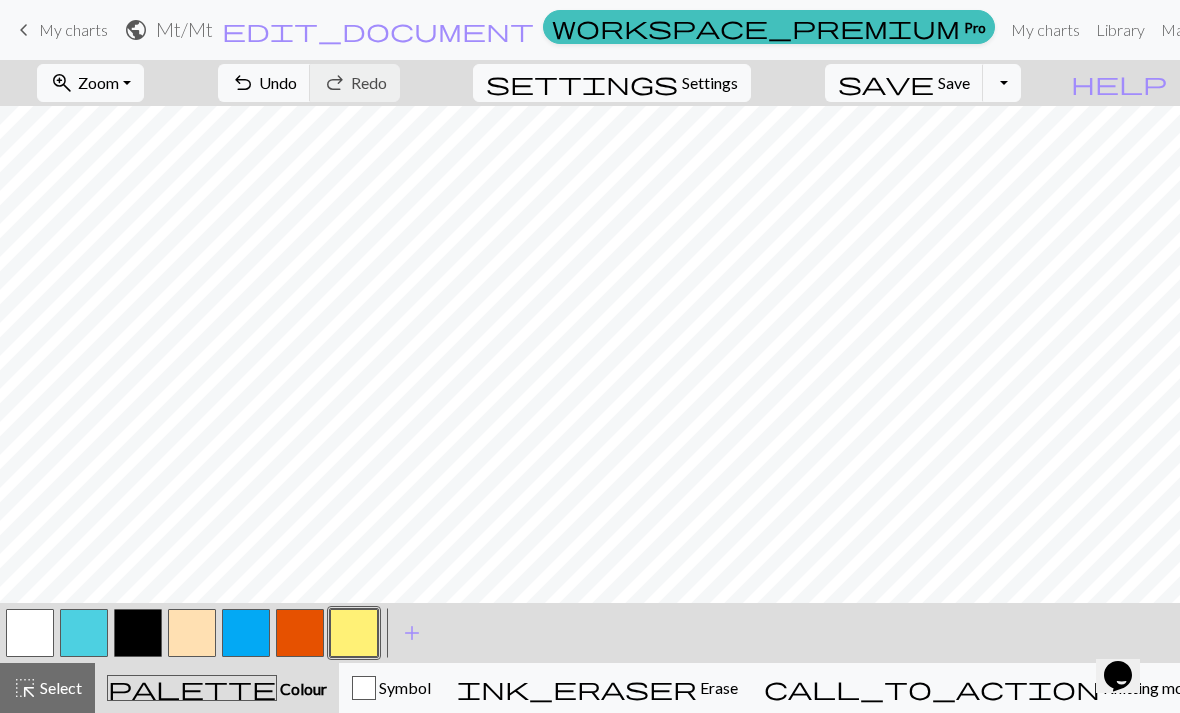 click at bounding box center [30, 633] 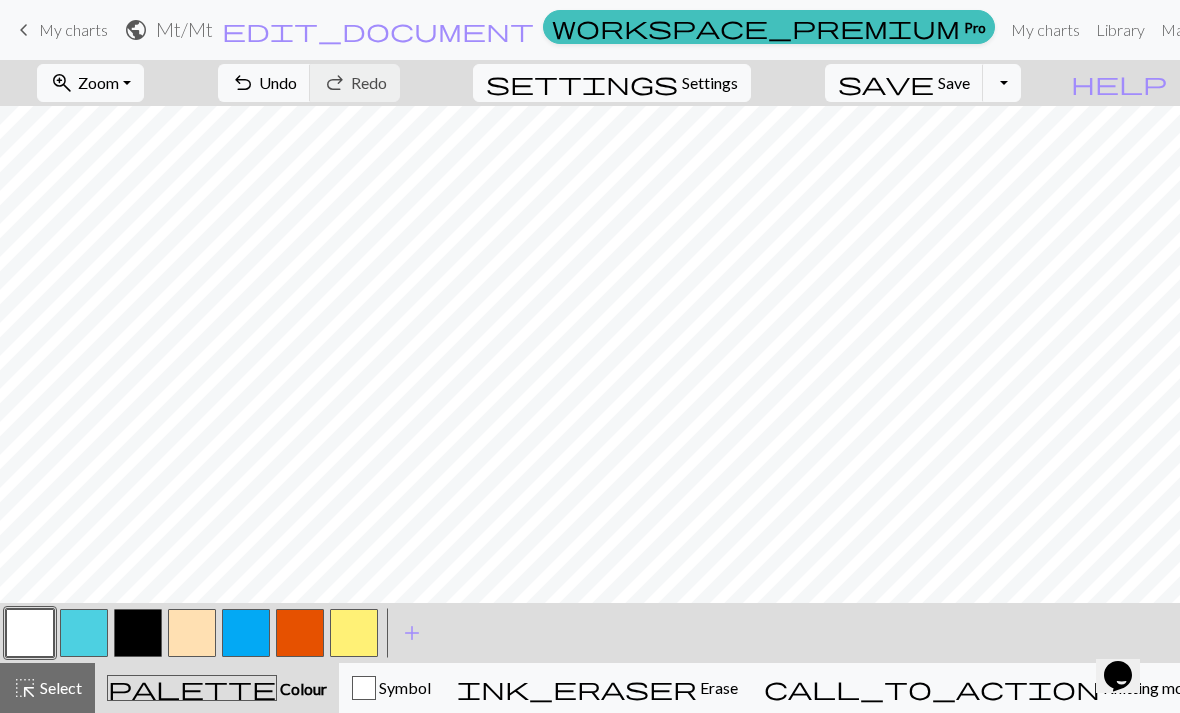 click at bounding box center [192, 633] 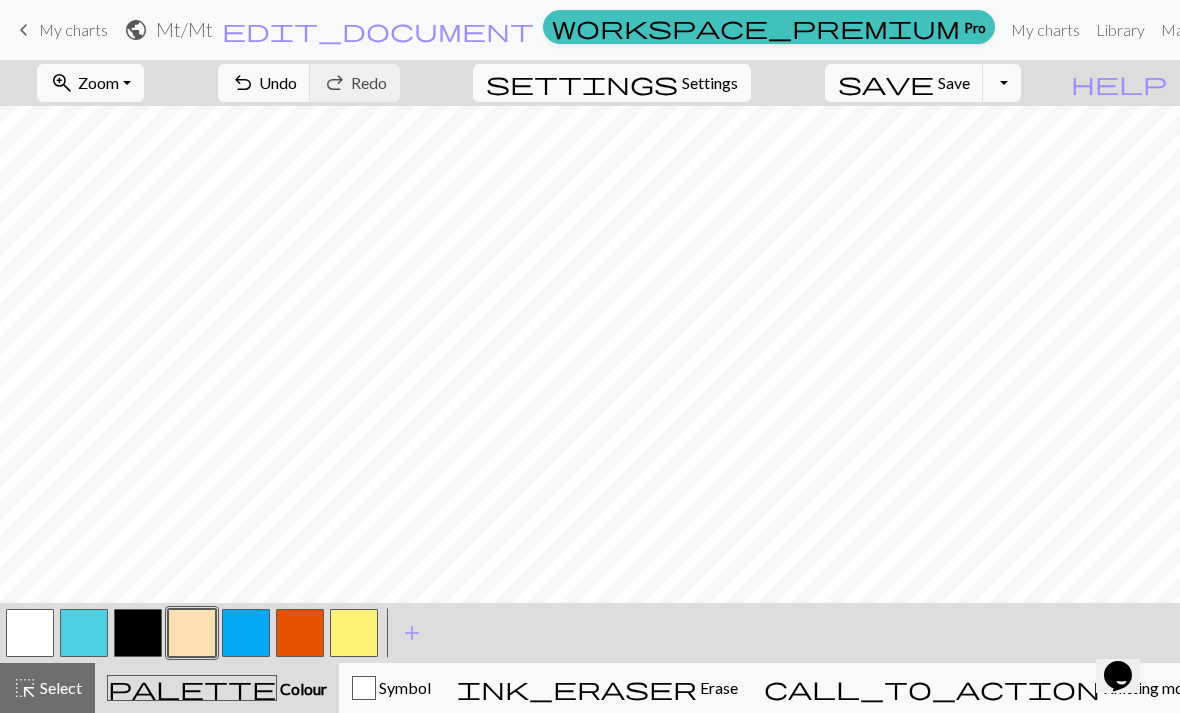 click at bounding box center [354, 633] 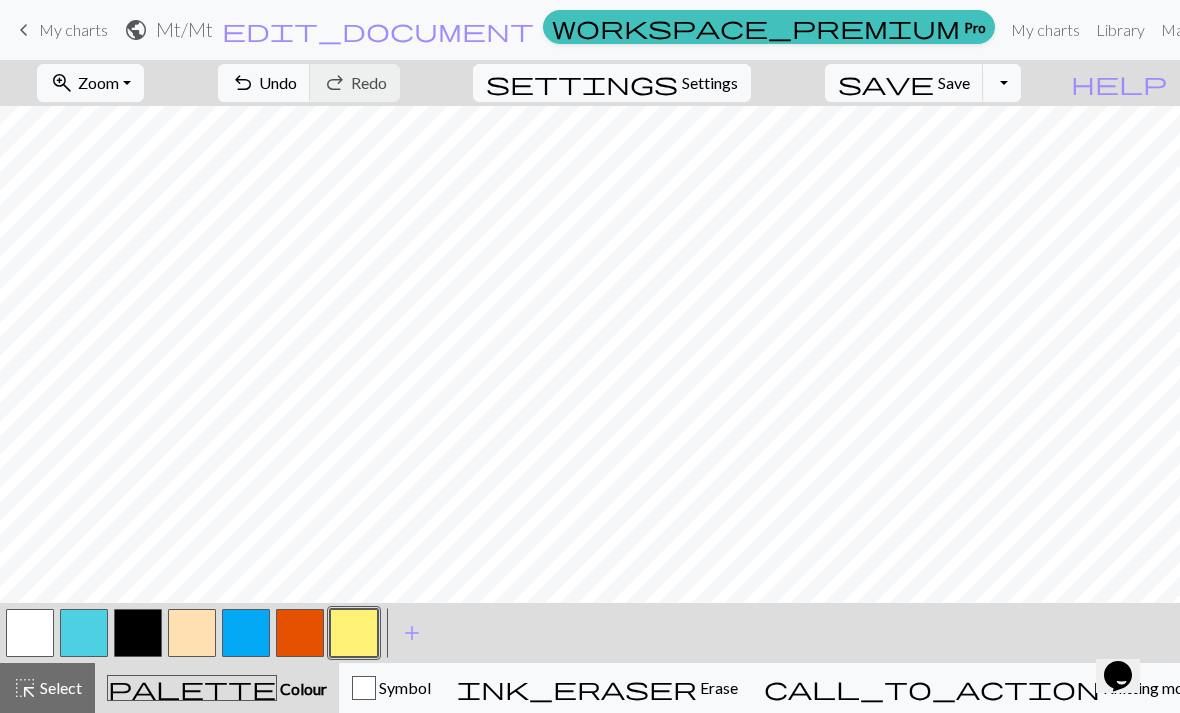 click at bounding box center [30, 633] 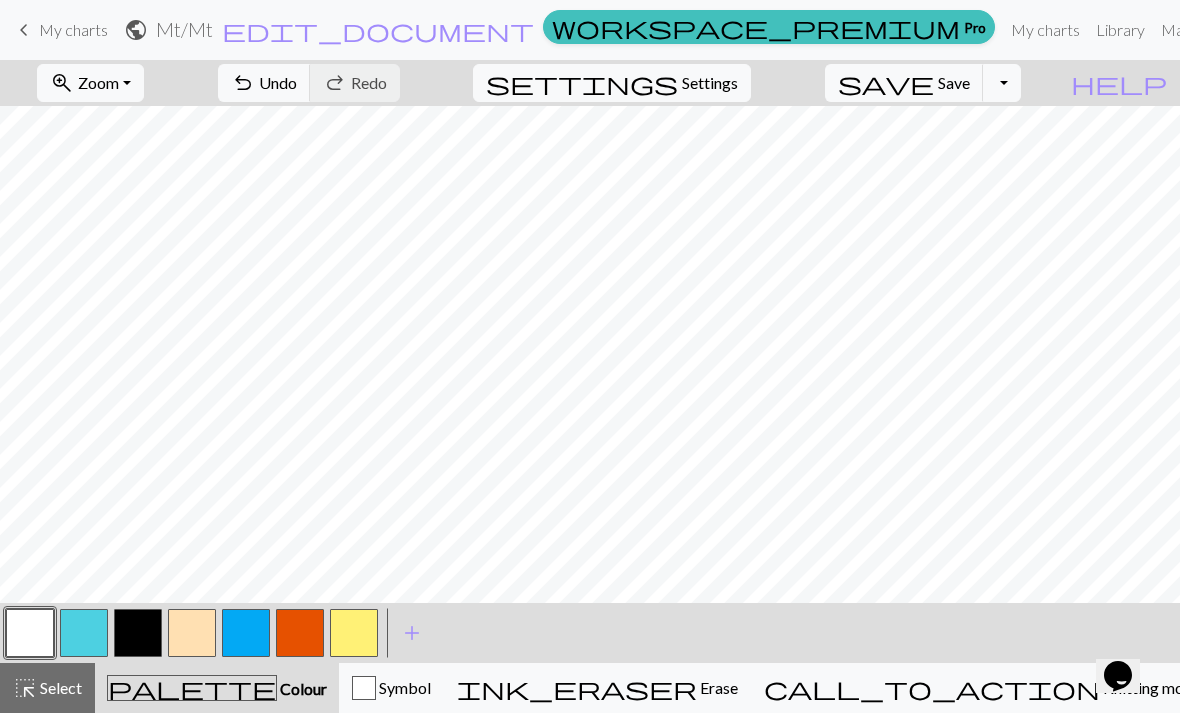 click at bounding box center [192, 633] 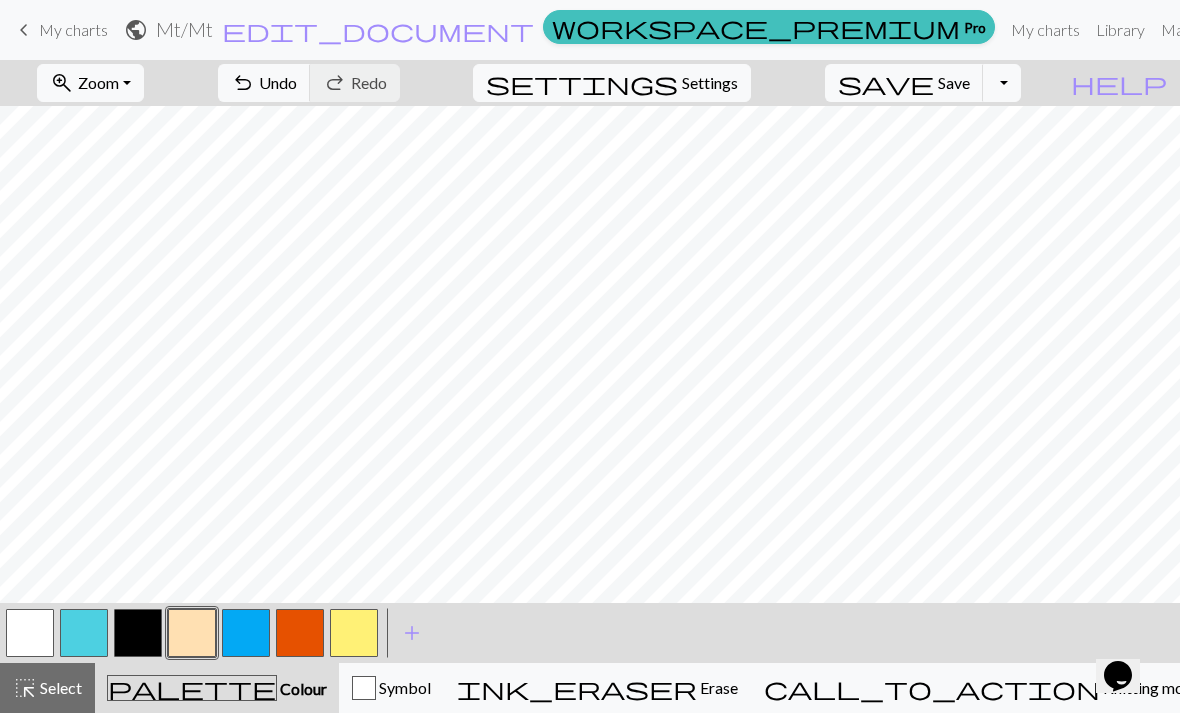 click at bounding box center [300, 633] 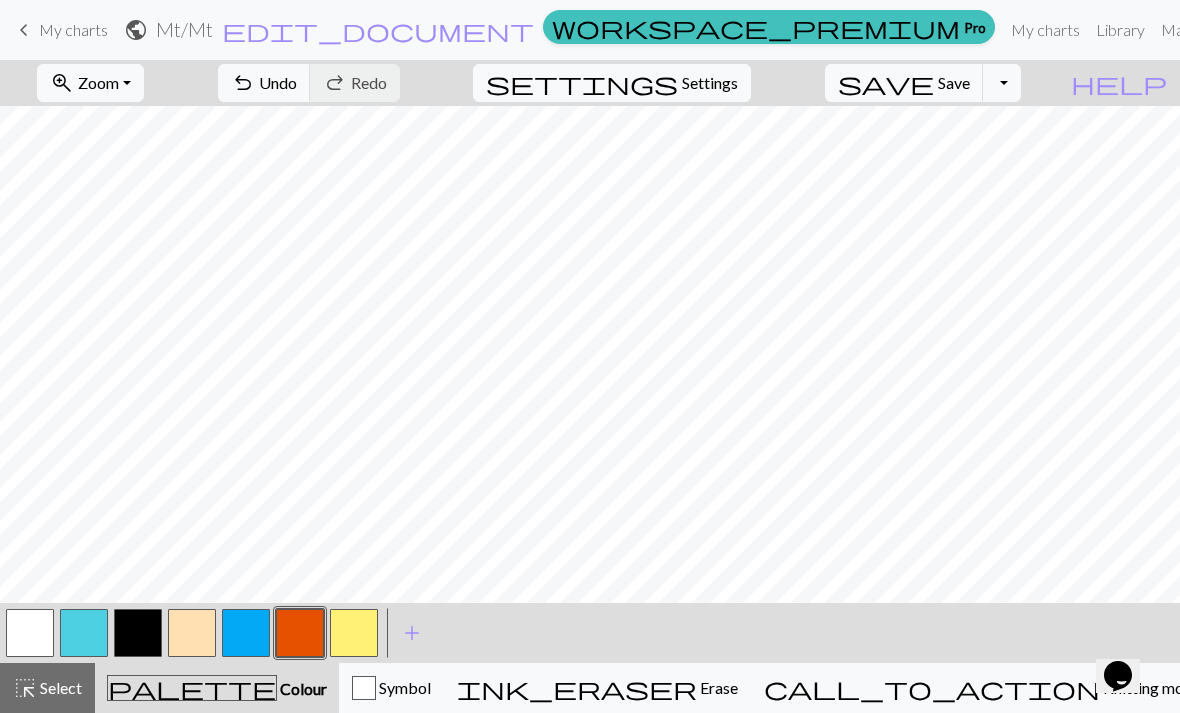 click at bounding box center (84, 633) 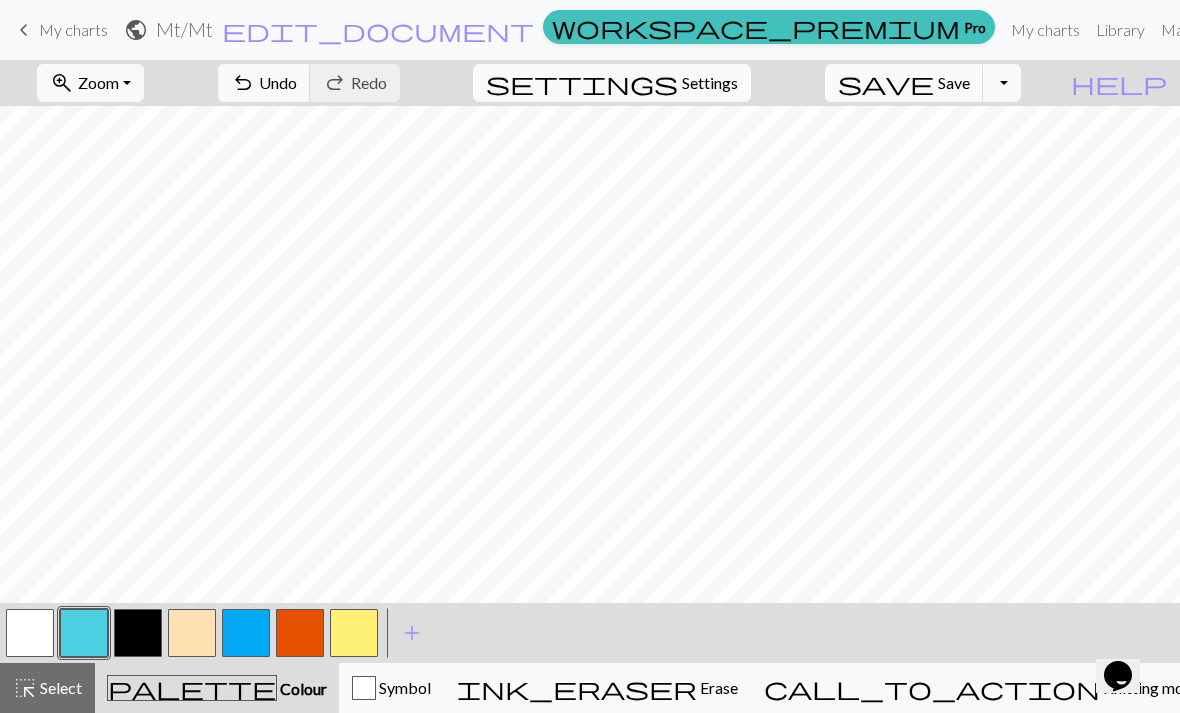 click at bounding box center [300, 633] 